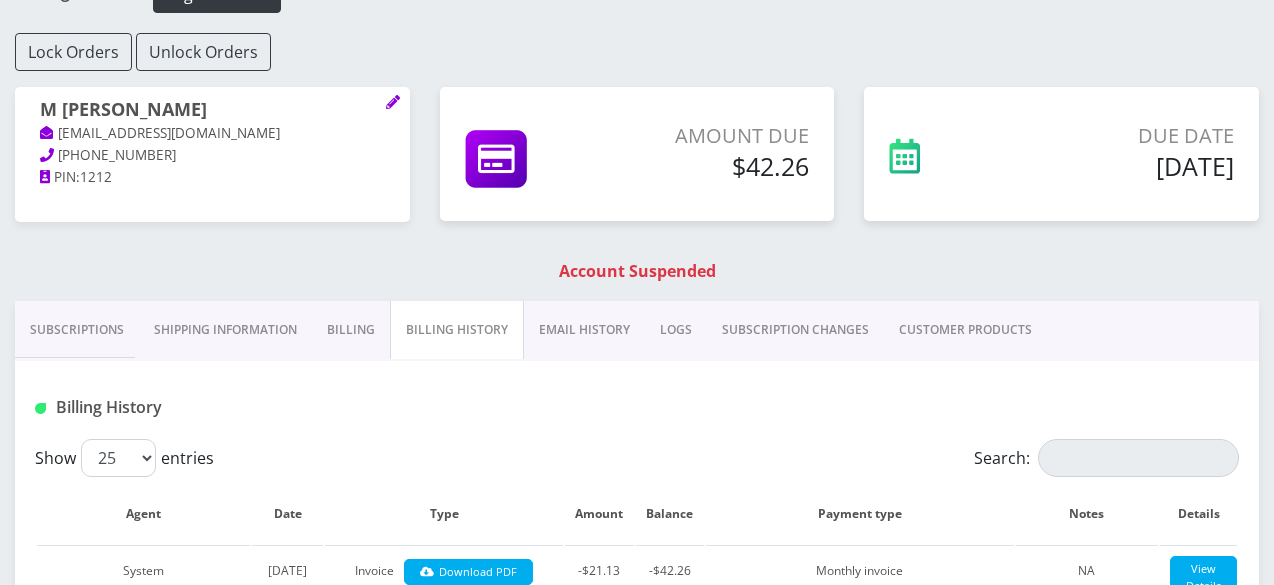 scroll, scrollTop: 105, scrollLeft: 0, axis: vertical 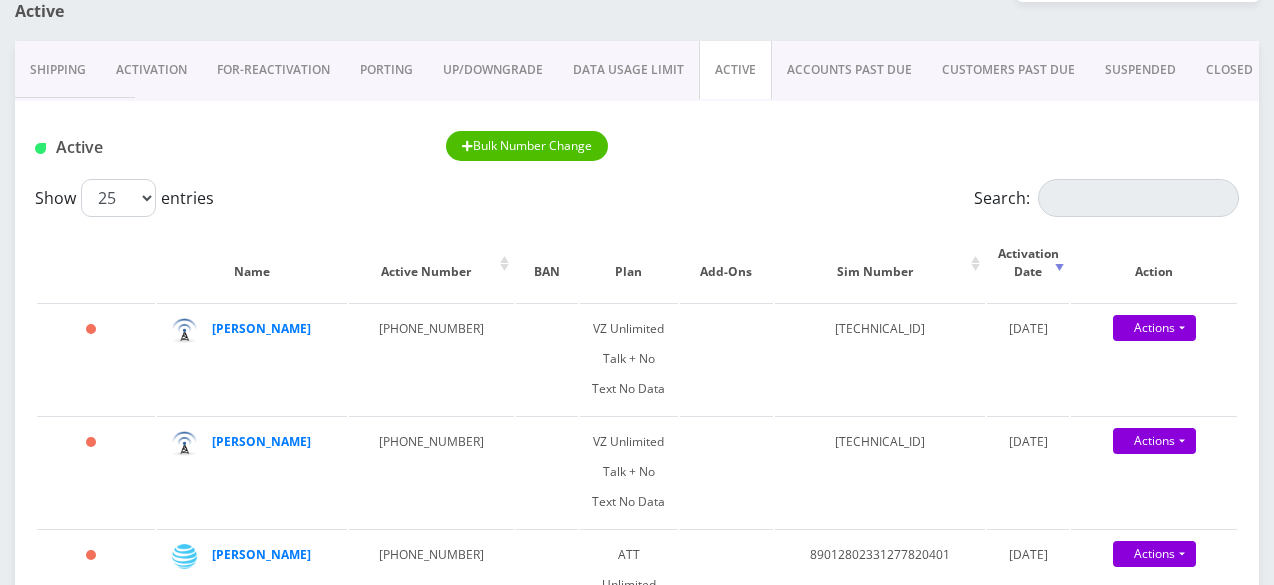 click on "PORTING" at bounding box center [386, 70] 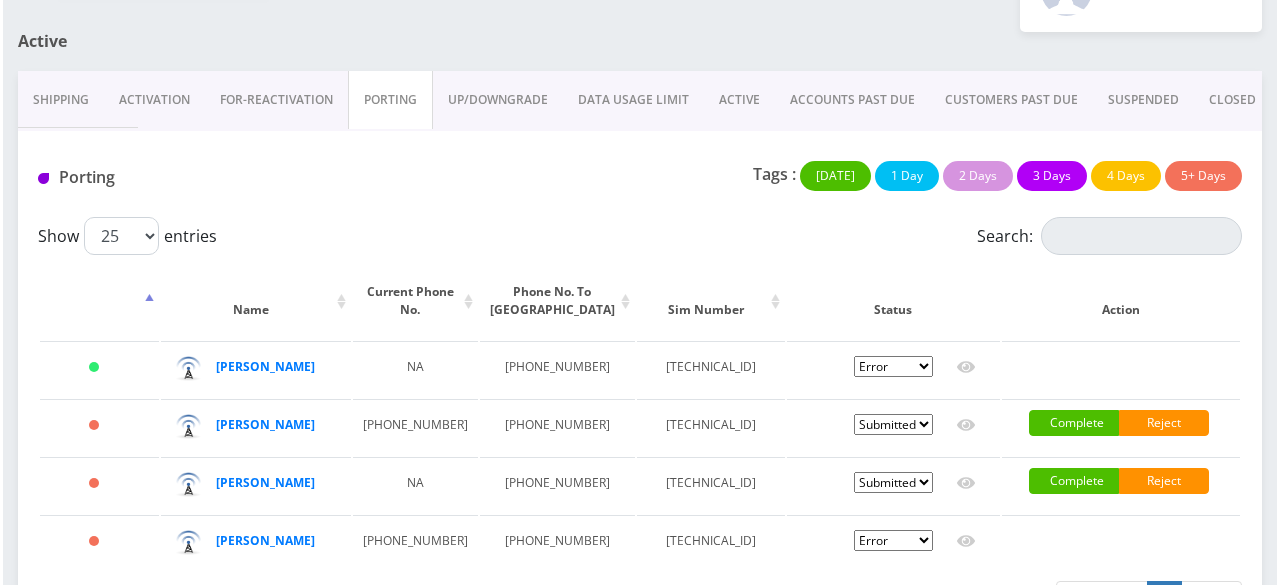 scroll, scrollTop: 200, scrollLeft: 0, axis: vertical 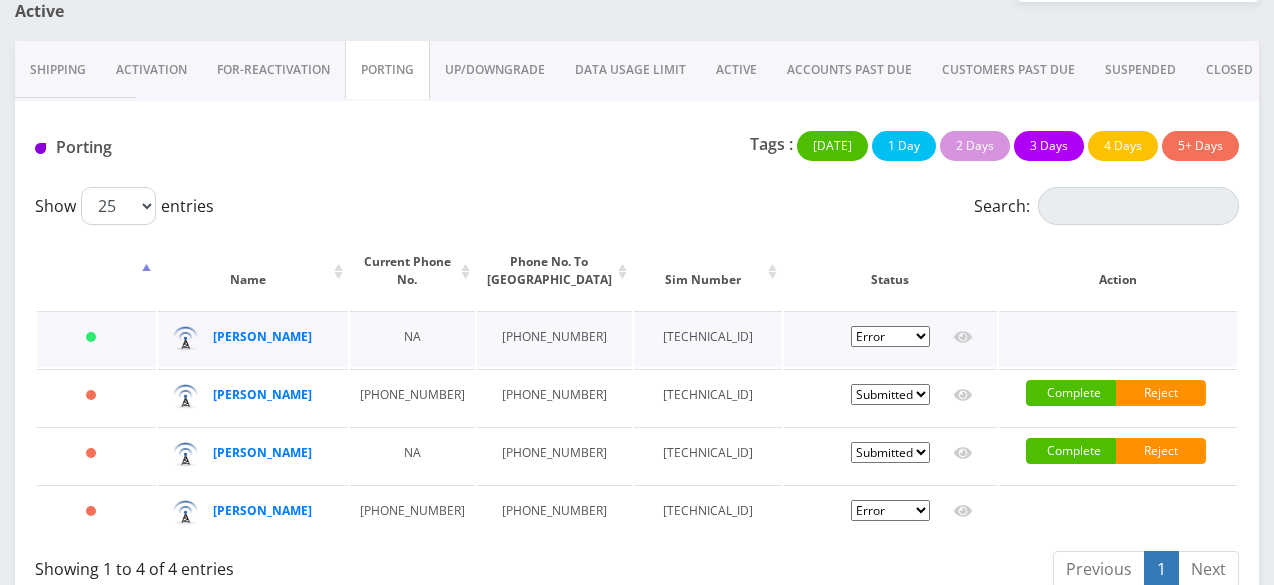 click on "Pending Submitted Error Cancelled" at bounding box center (890, 336) 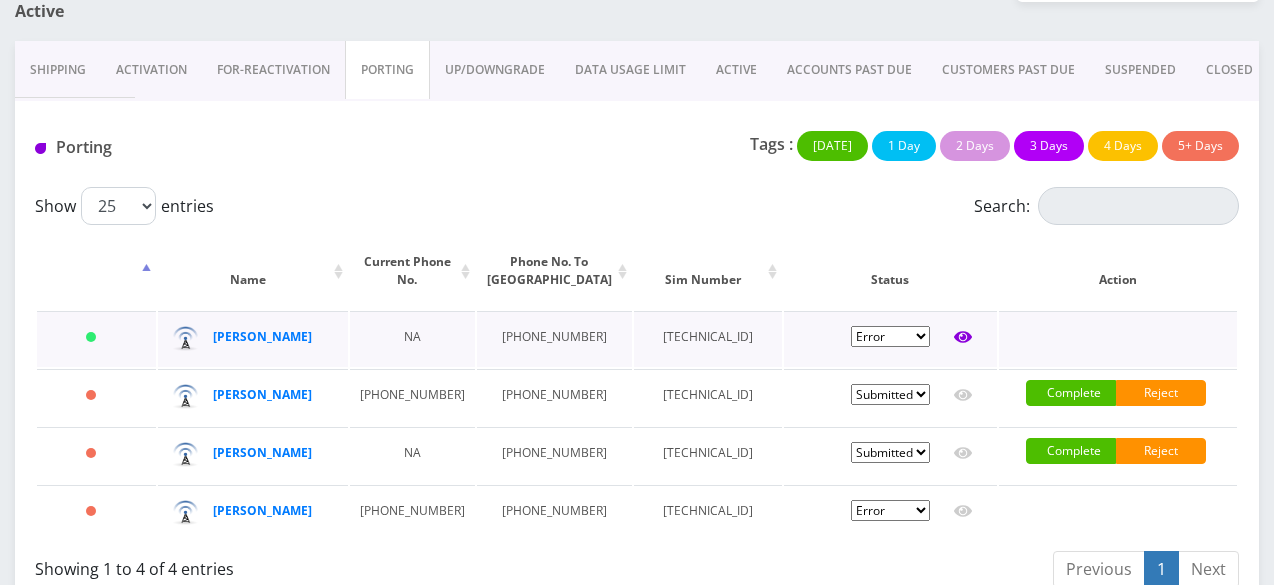 click 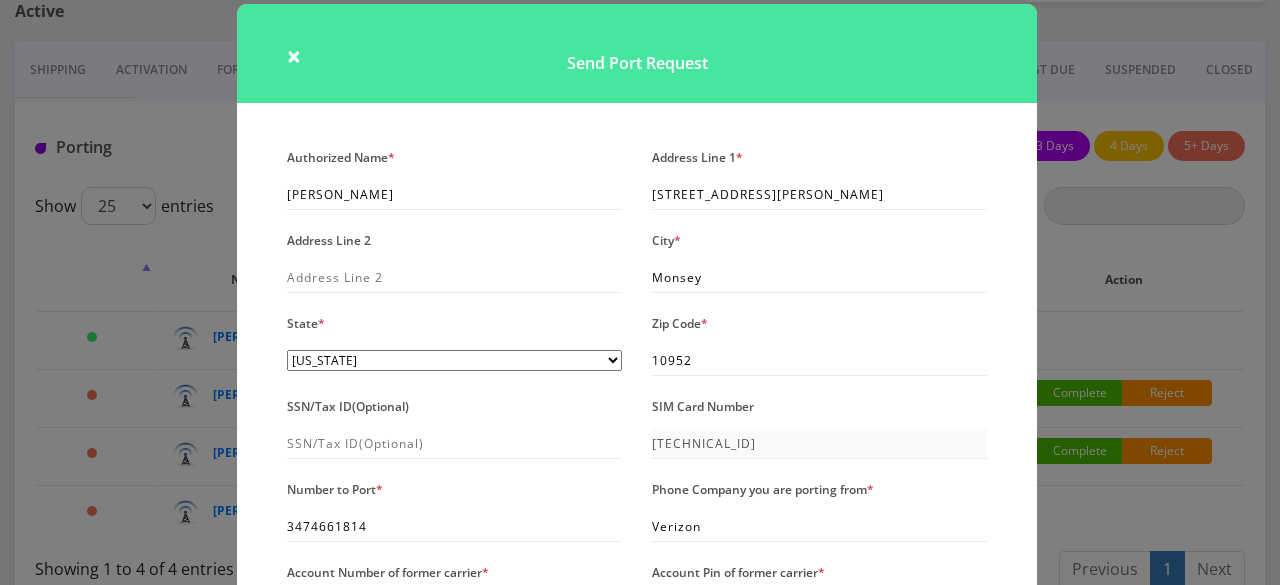 scroll, scrollTop: 0, scrollLeft: 0, axis: both 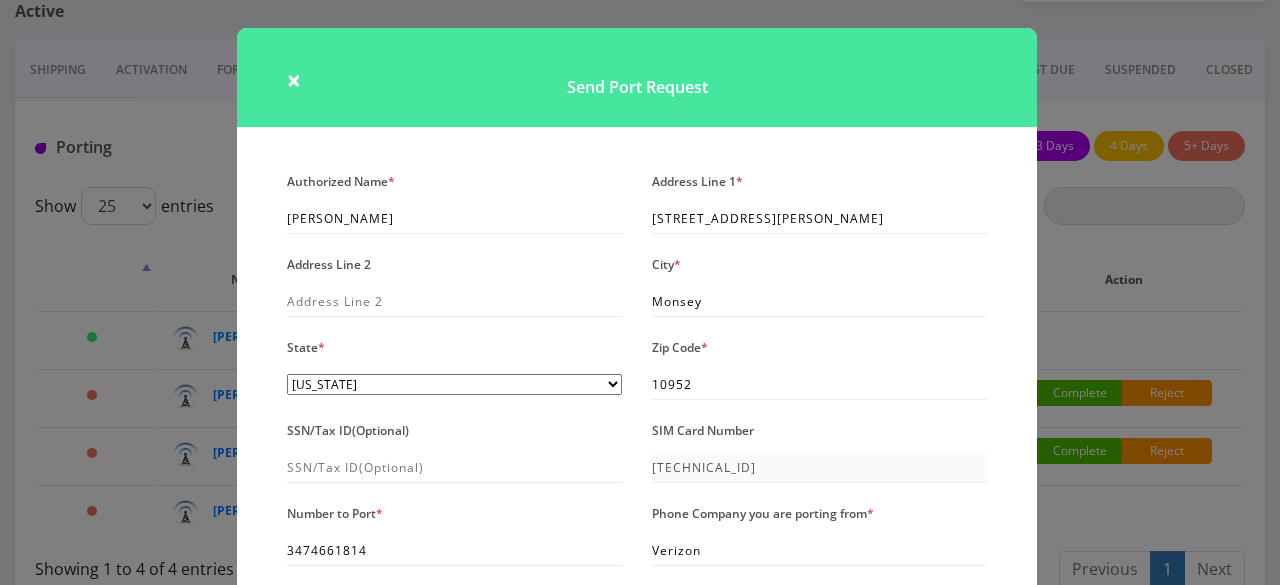 click on "Send Port Request" at bounding box center [637, 77] 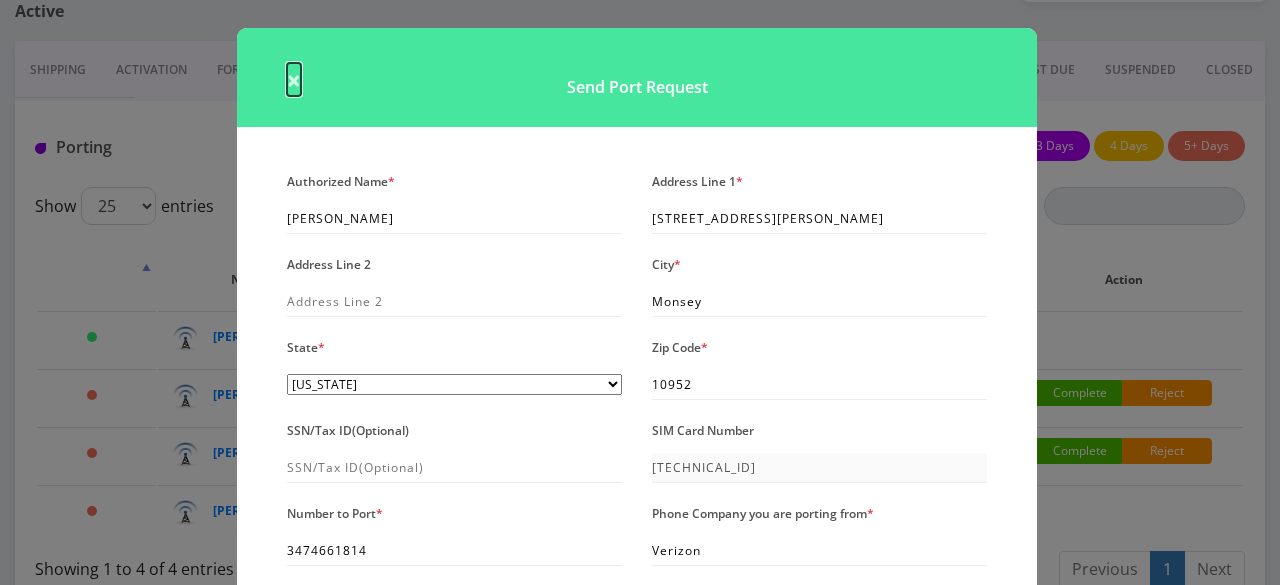 click on "×" at bounding box center [294, 79] 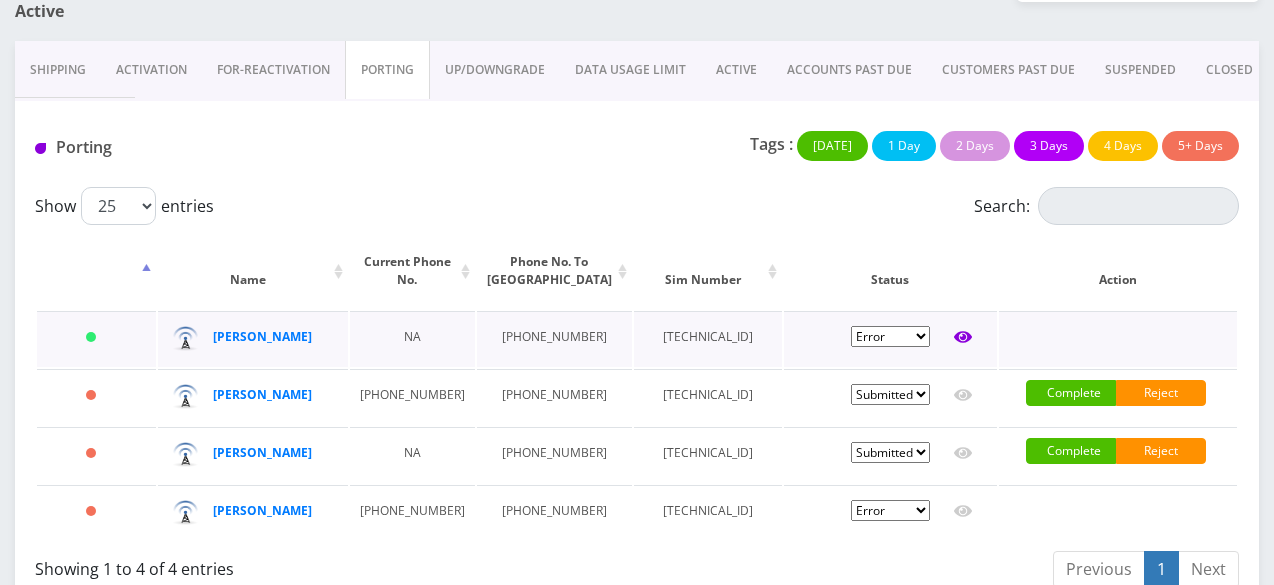 click 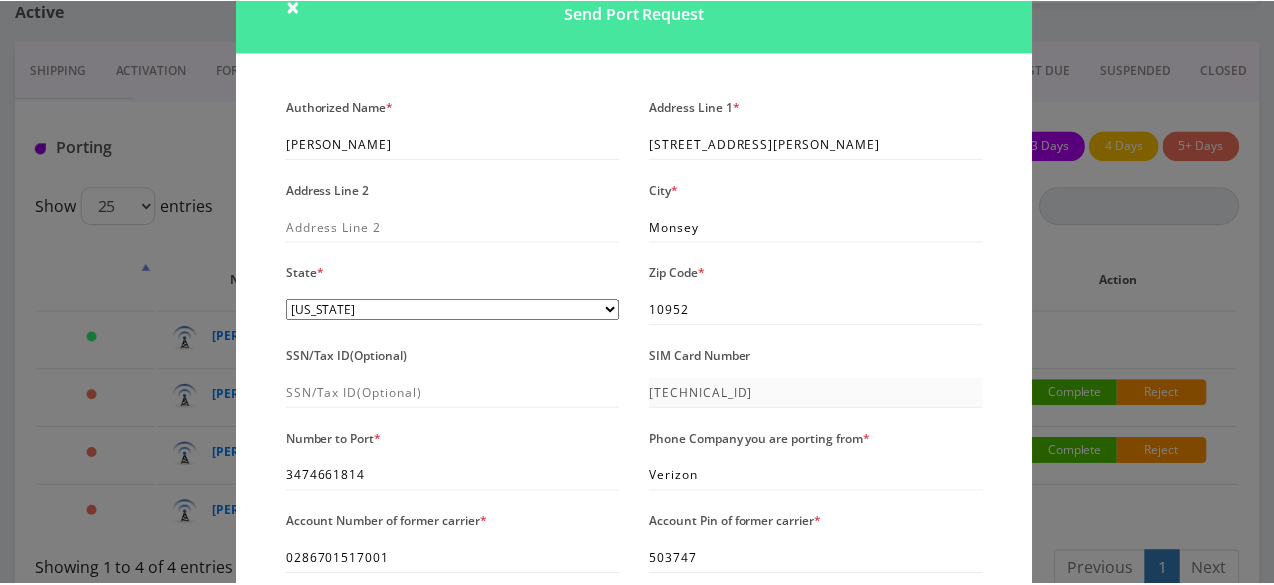 scroll, scrollTop: 70, scrollLeft: 0, axis: vertical 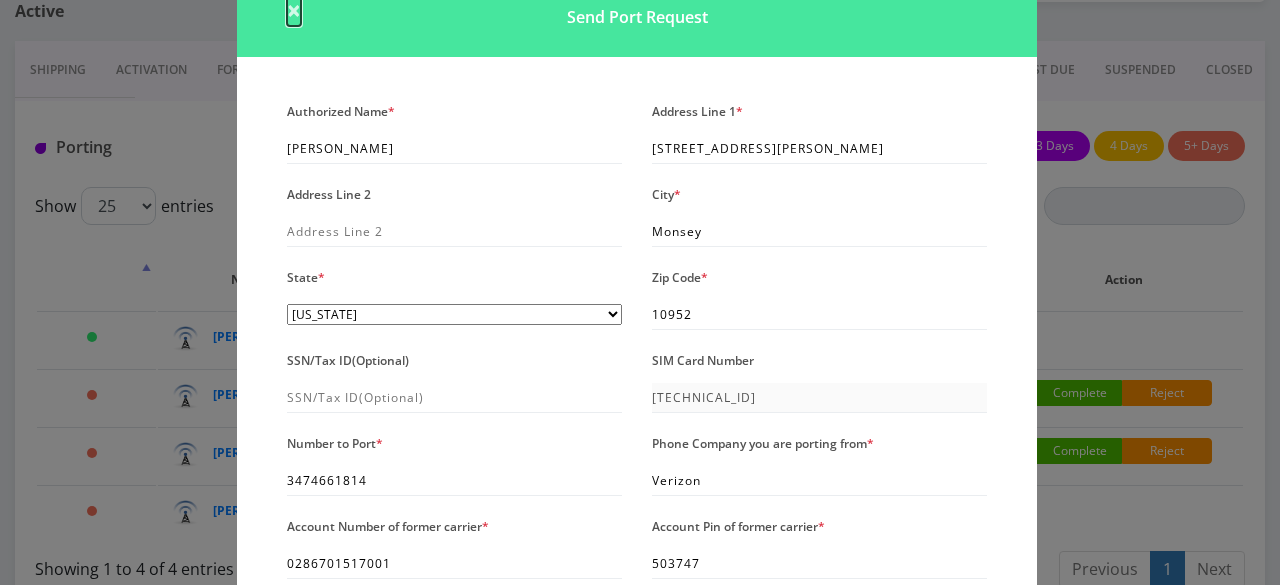 click on "×" at bounding box center (294, 9) 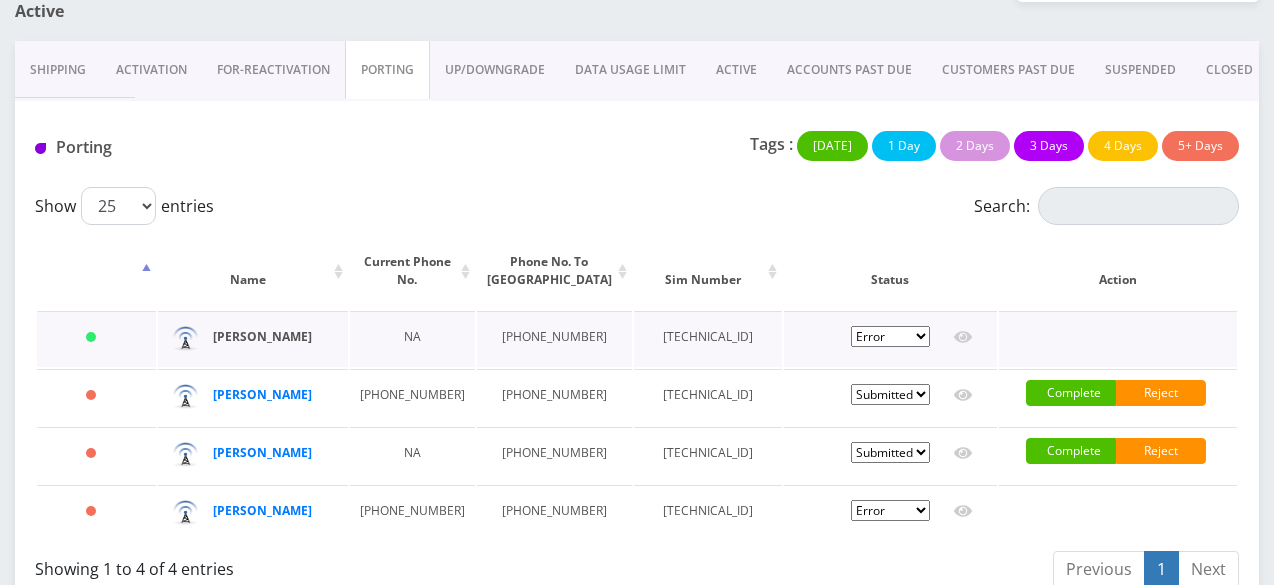 click on "Aron Klein" at bounding box center [262, 336] 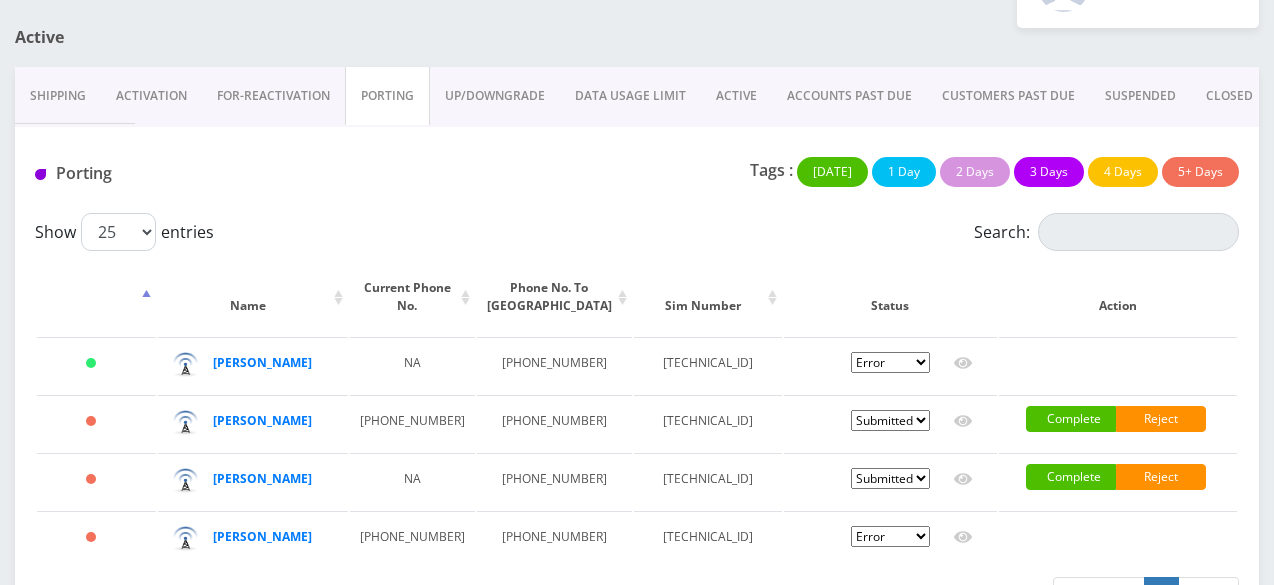 scroll, scrollTop: 200, scrollLeft: 0, axis: vertical 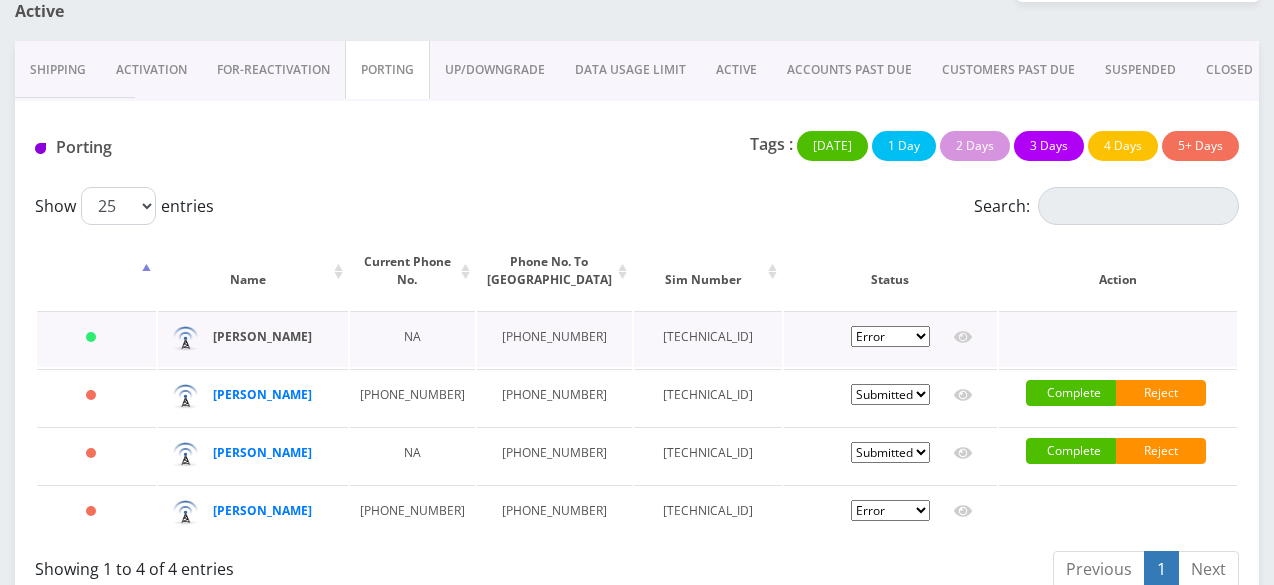 click on "Aron Klein" at bounding box center [262, 336] 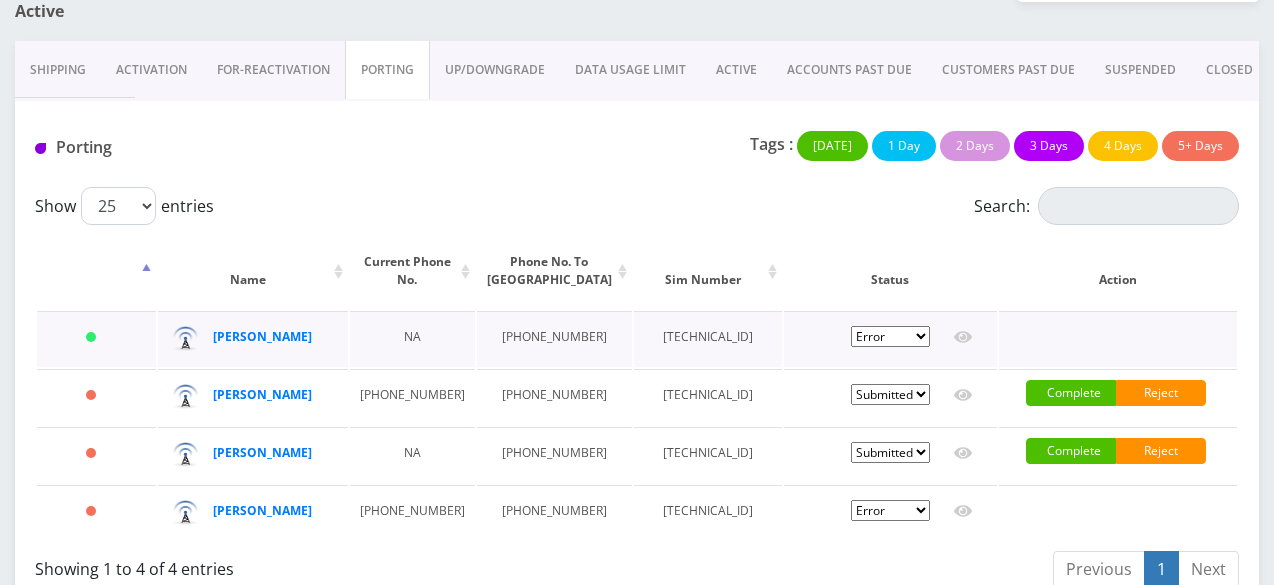 click on "Pending Submitted Error Cancelled" at bounding box center (890, 336) 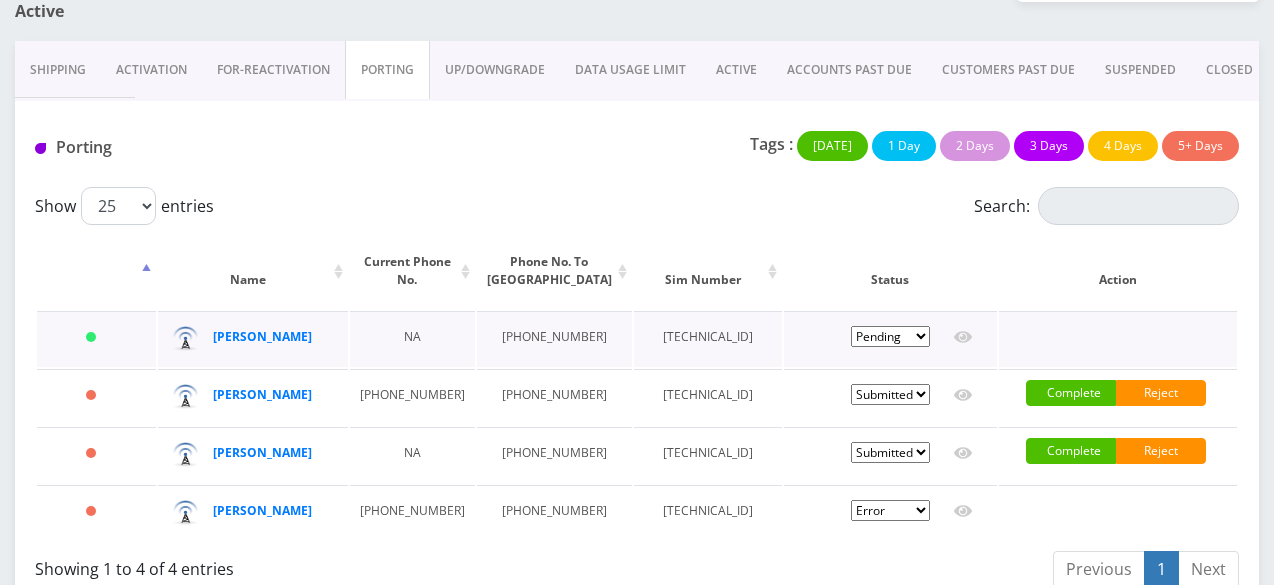 click on "Pending Submitted Error Cancelled" at bounding box center (890, 336) 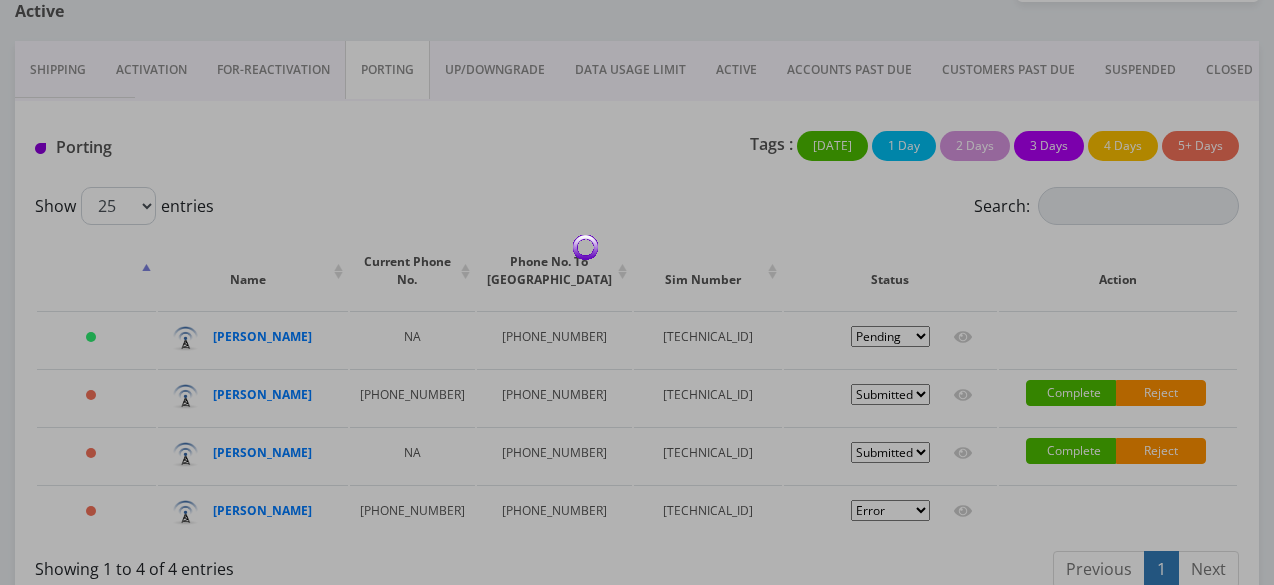 select on "1" 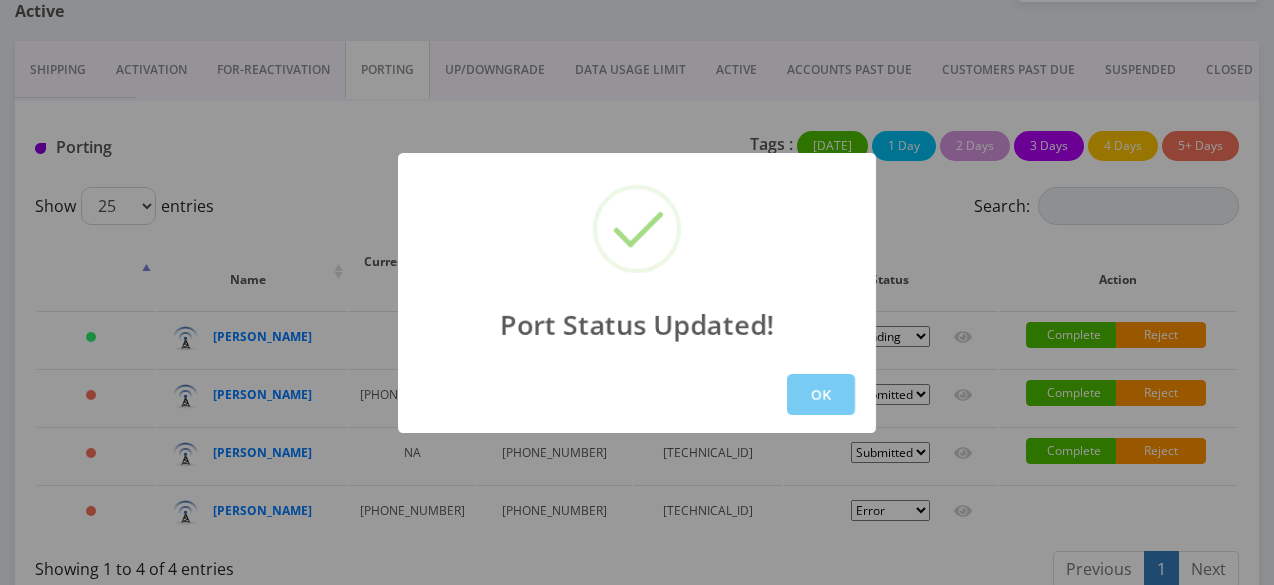 click on "OK" at bounding box center [821, 394] 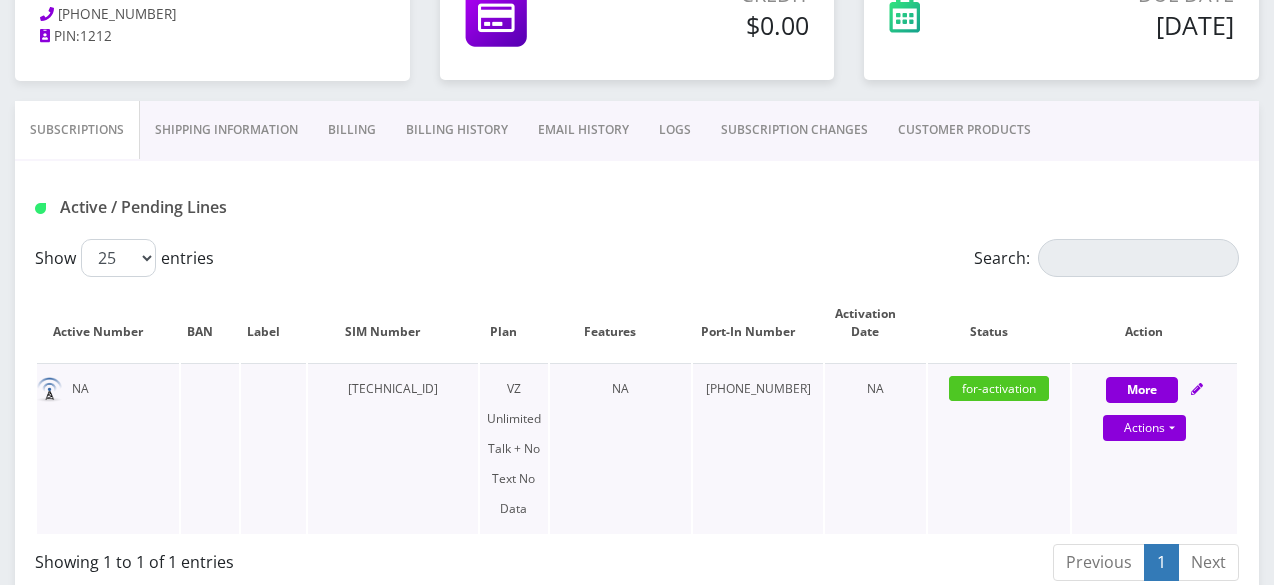 scroll, scrollTop: 400, scrollLeft: 0, axis: vertical 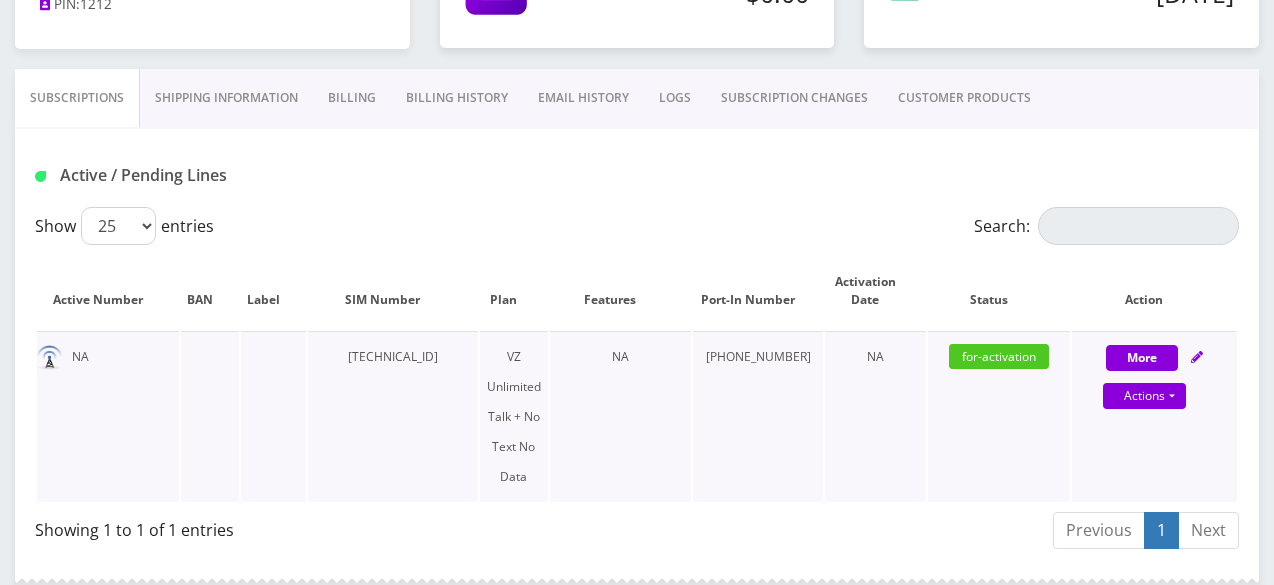 click on "More
Actions
Suspend
Close Get Usage
Confirm" at bounding box center (1154, 372) 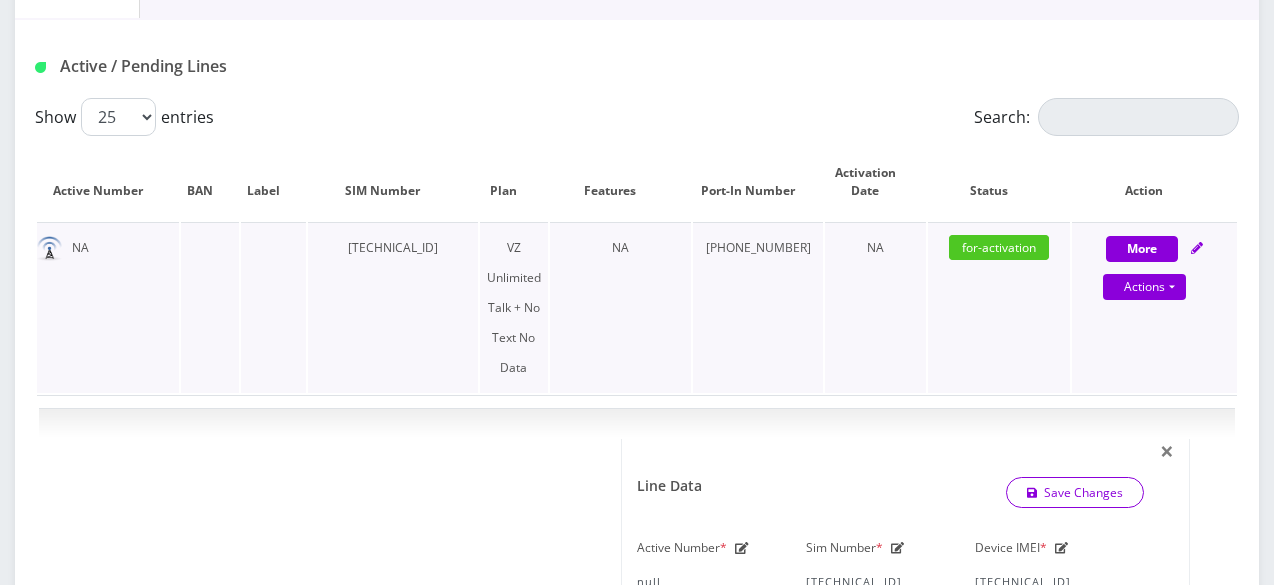 scroll, scrollTop: 700, scrollLeft: 0, axis: vertical 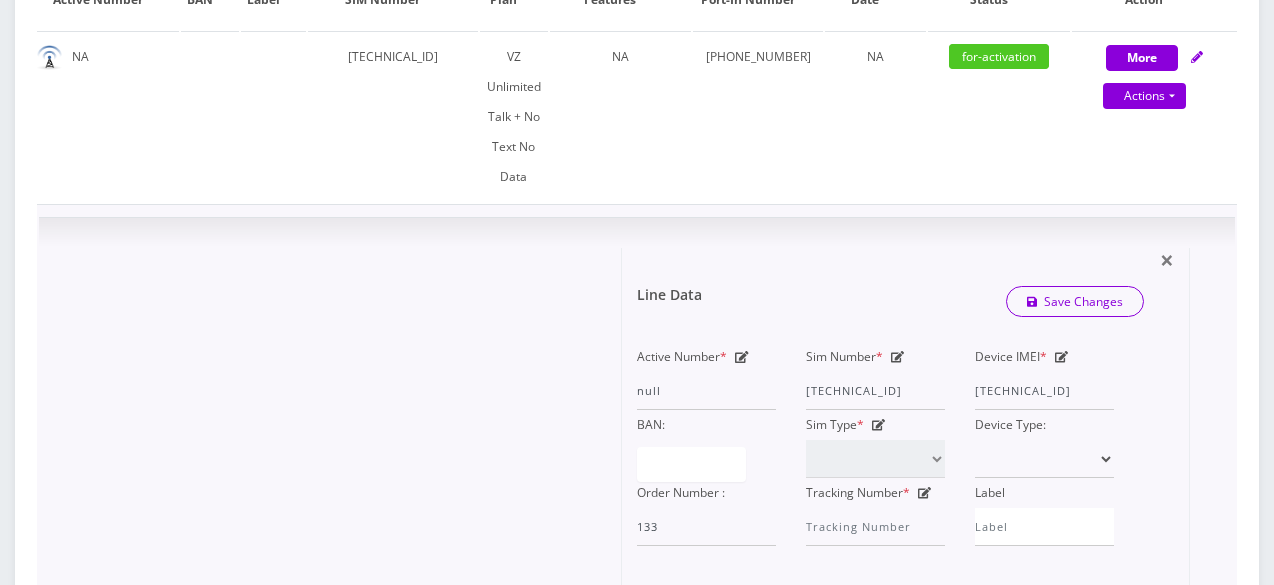 click 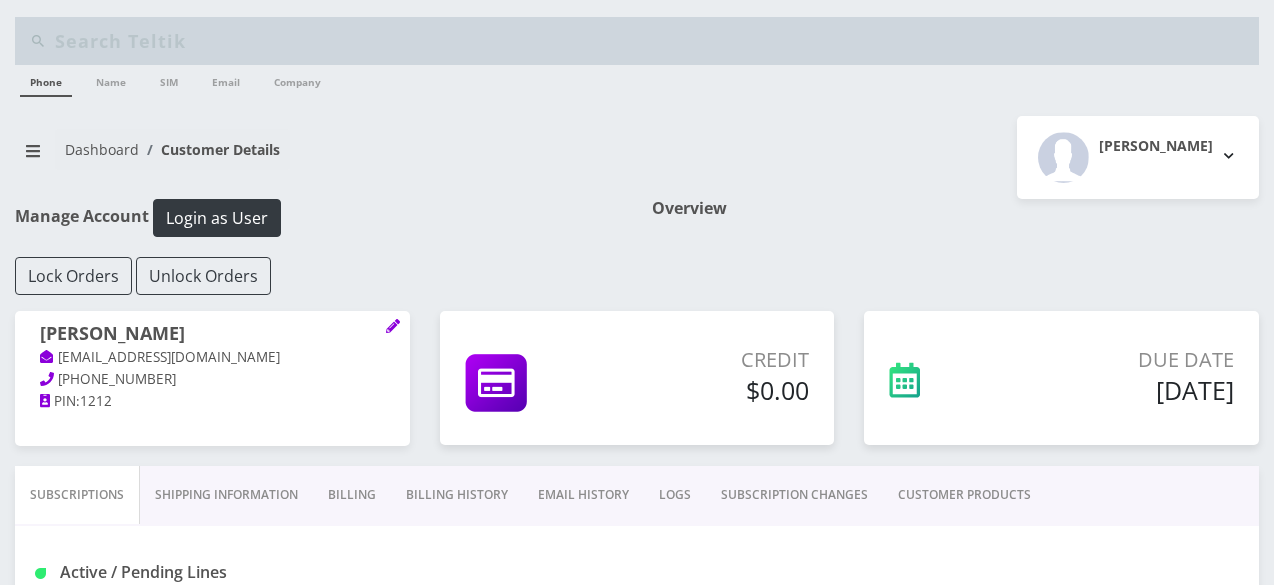 scroll, scrollTop: 0, scrollLeft: 0, axis: both 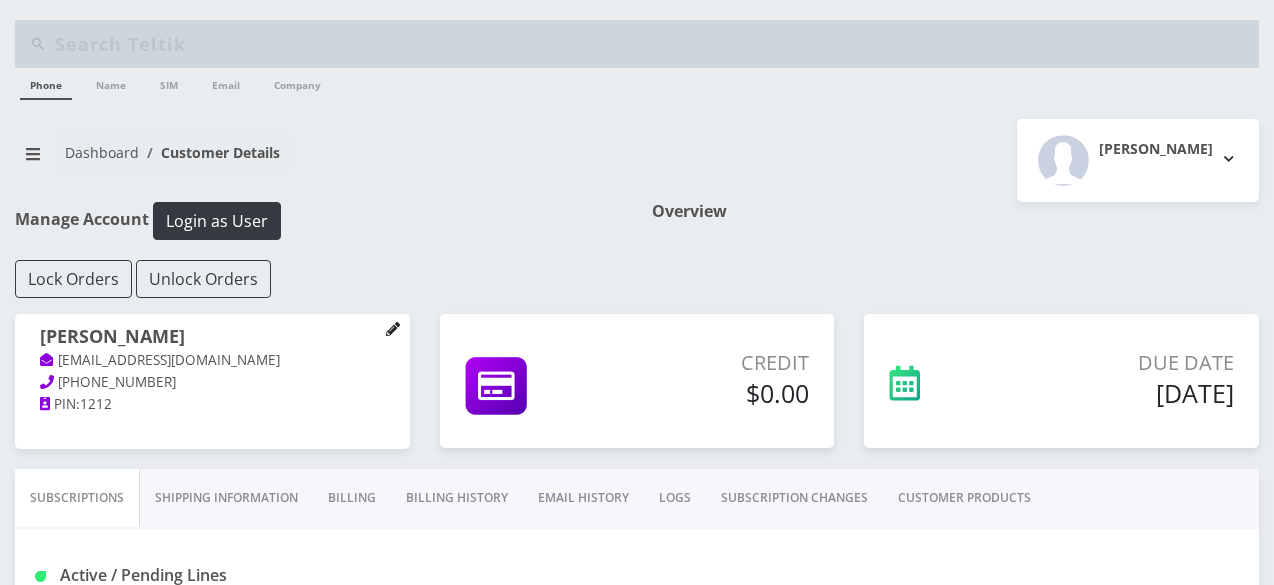 click 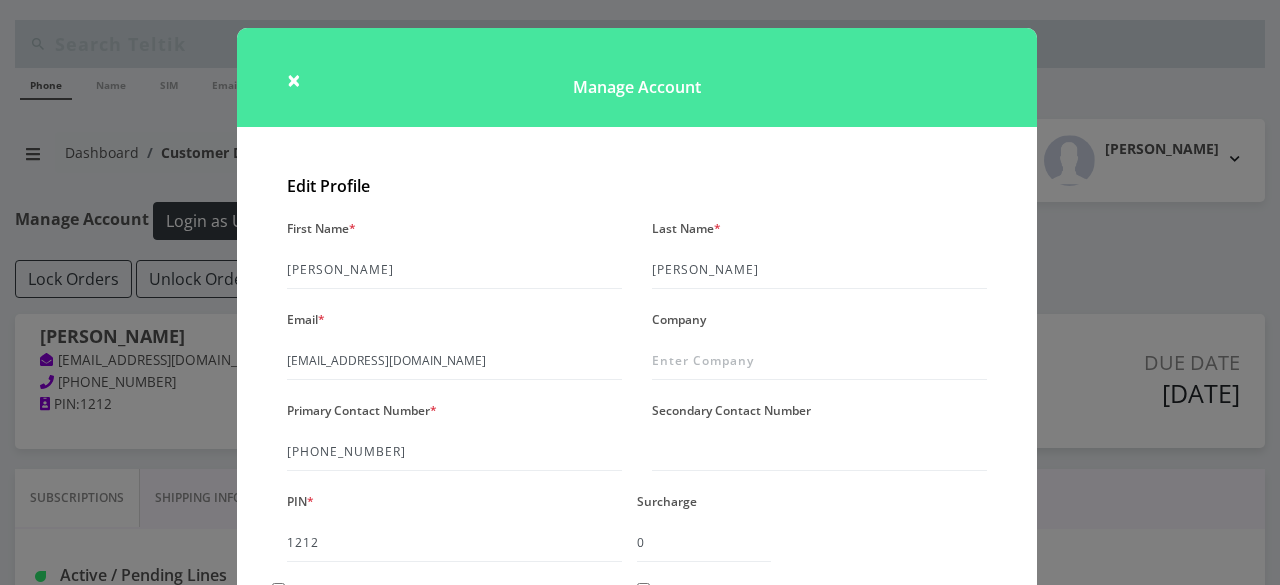 drag, startPoint x: 274, startPoint y: 367, endPoint x: 550, endPoint y: 369, distance: 276.00723 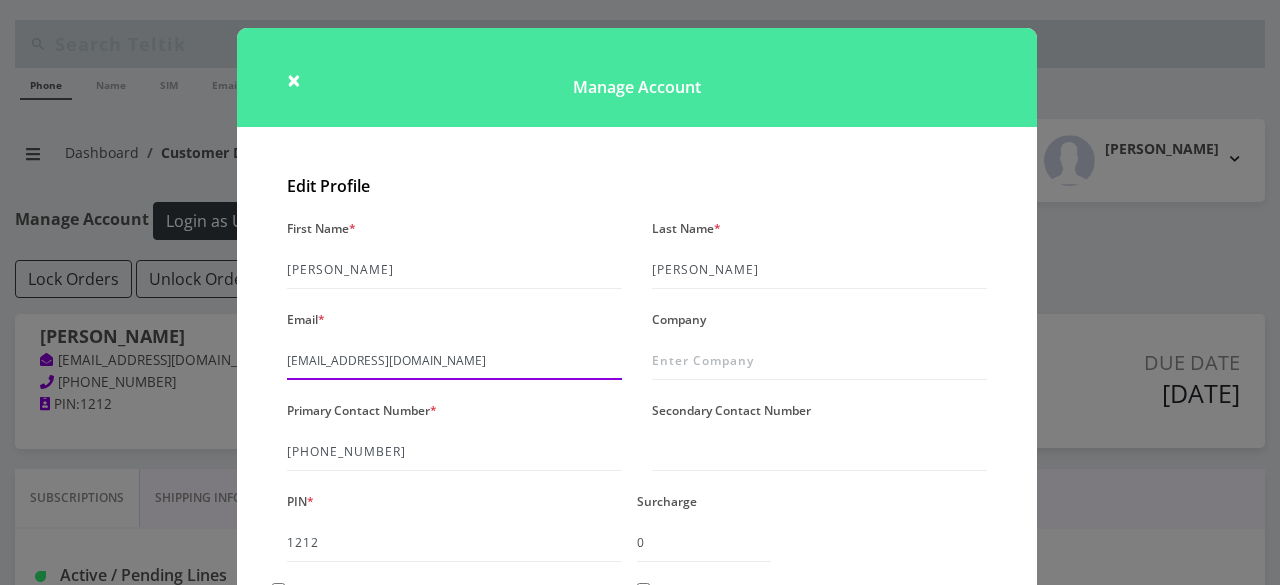 drag, startPoint x: 532, startPoint y: 361, endPoint x: 262, endPoint y: 364, distance: 270.01666 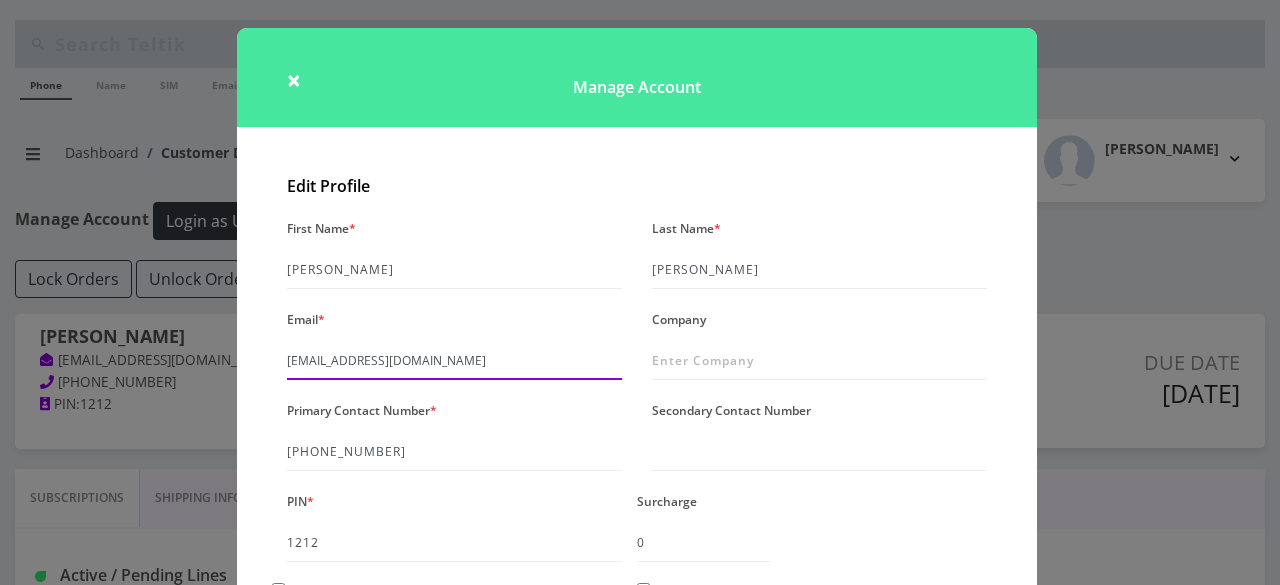 click on "Edit Profile
First Name  *
Aron
Last Name  *
Klein
Email  *
shgy9700+3474661814@gmail.com
Company
Primary Contact Number  *
347-466-1814
Secondary Contact Number
PIN  *
1212
Surcharge 0" at bounding box center [637, 457] 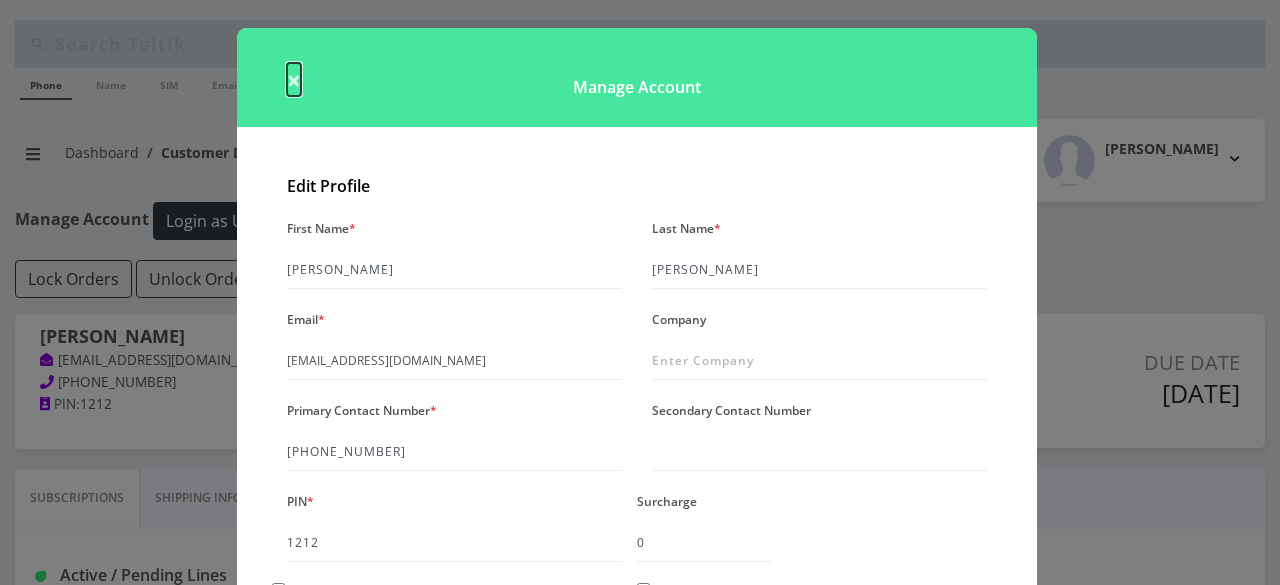 click on "×" at bounding box center (294, 79) 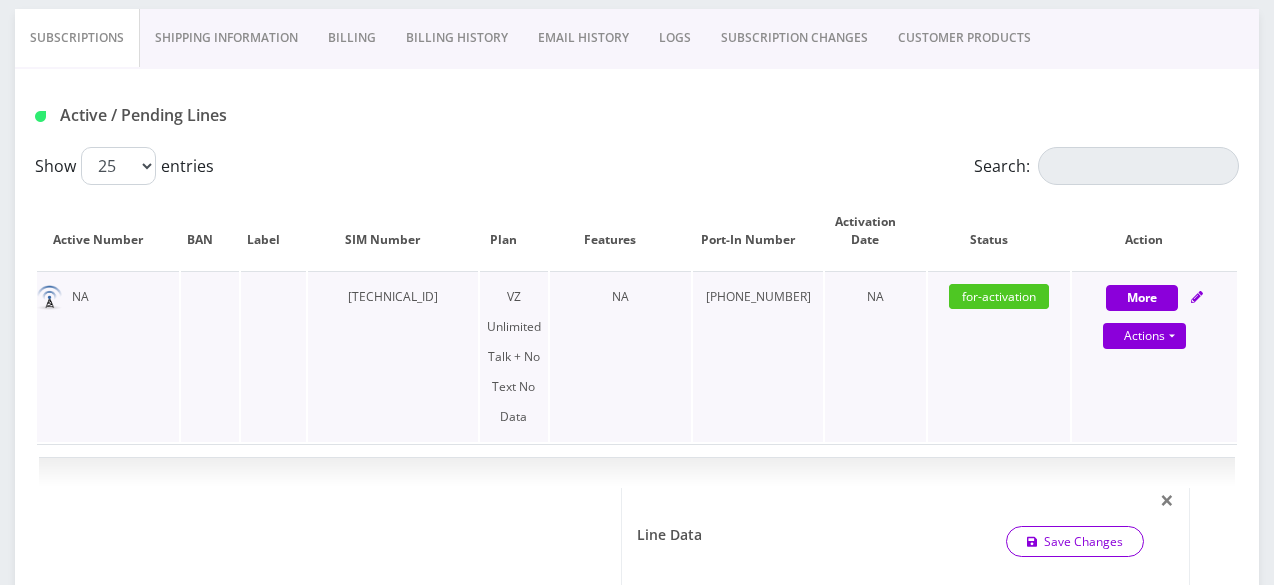 scroll, scrollTop: 600, scrollLeft: 0, axis: vertical 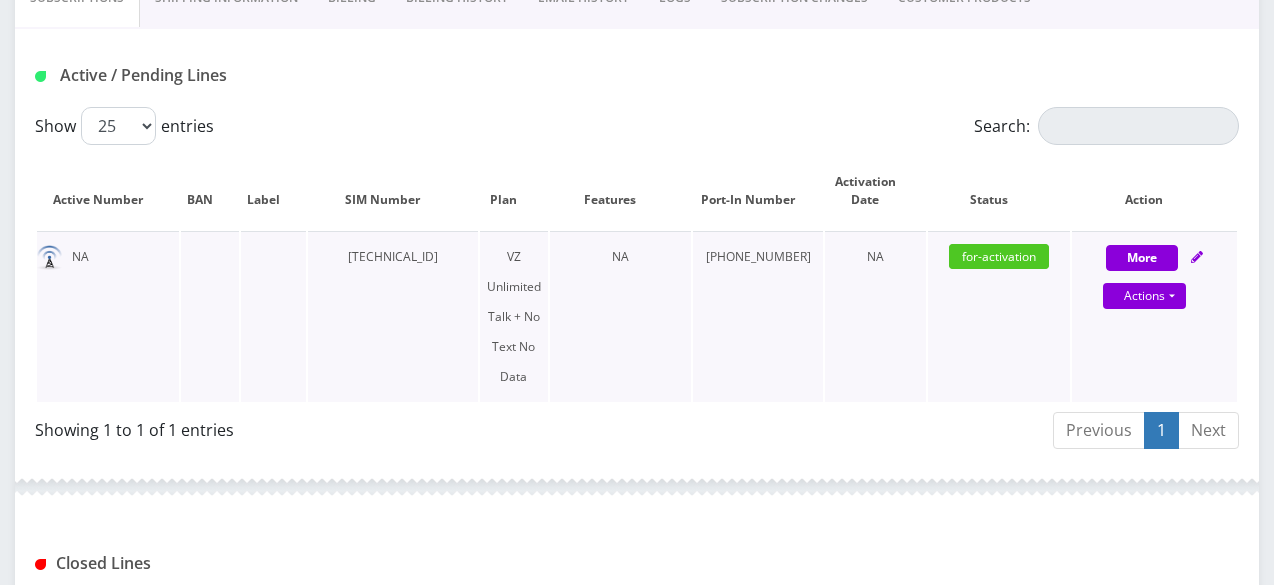 click 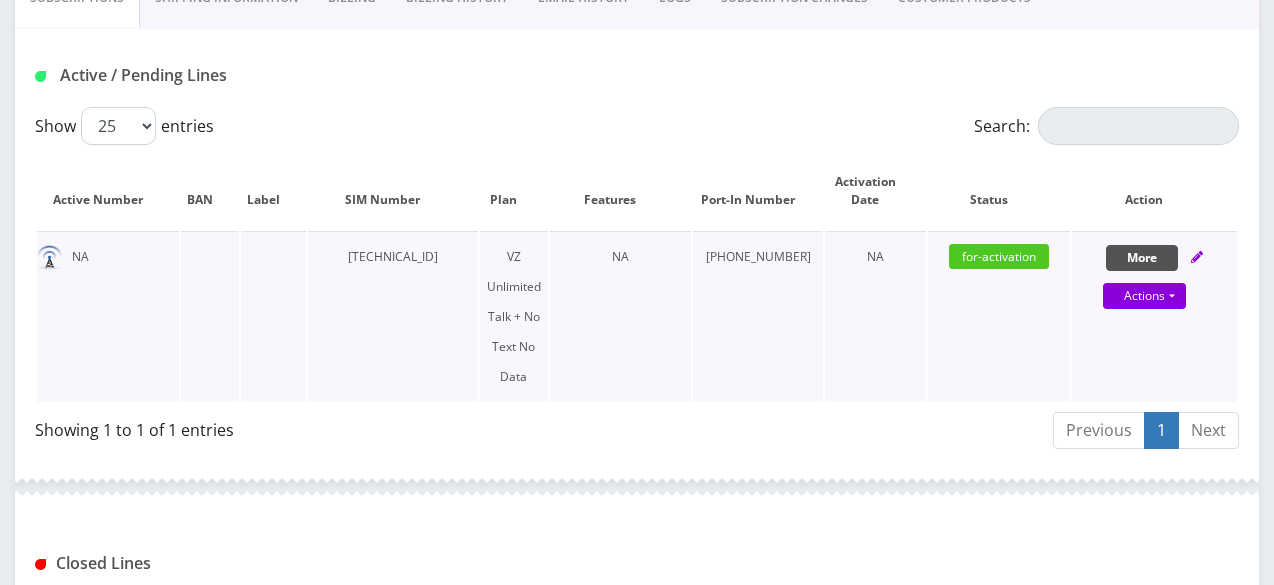 select on "408" 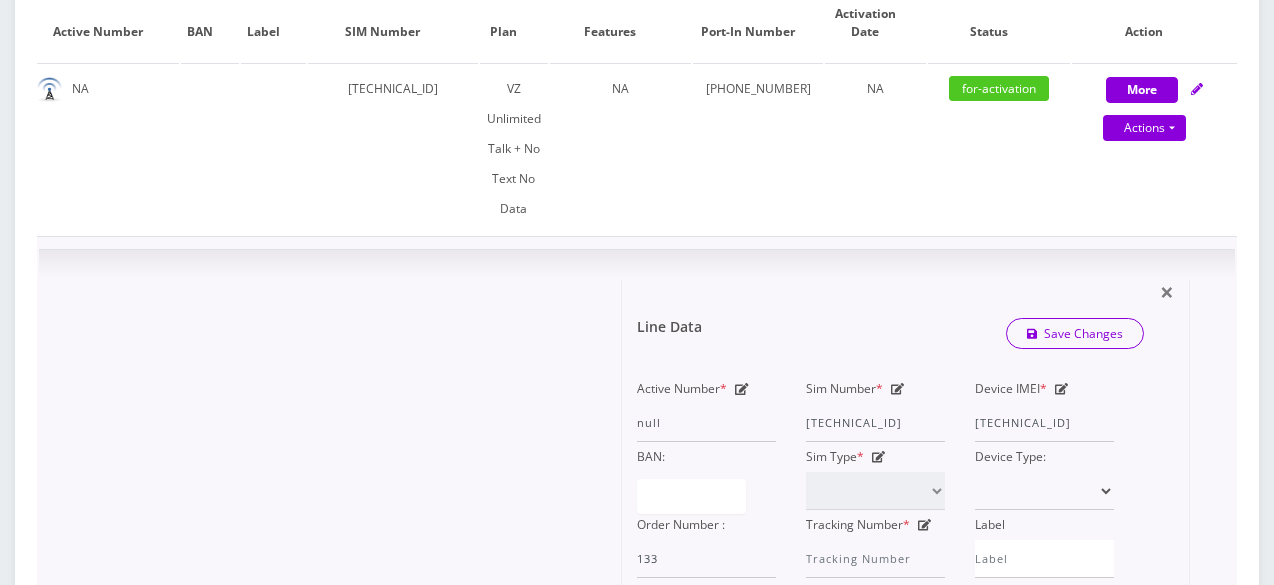 scroll, scrollTop: 700, scrollLeft: 0, axis: vertical 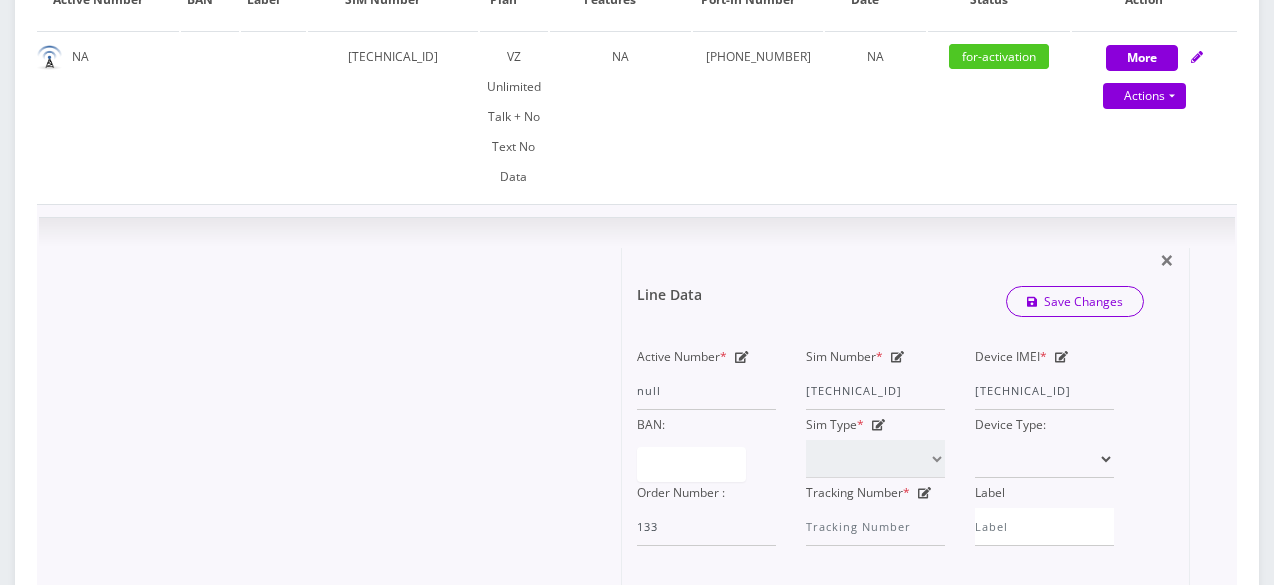 click 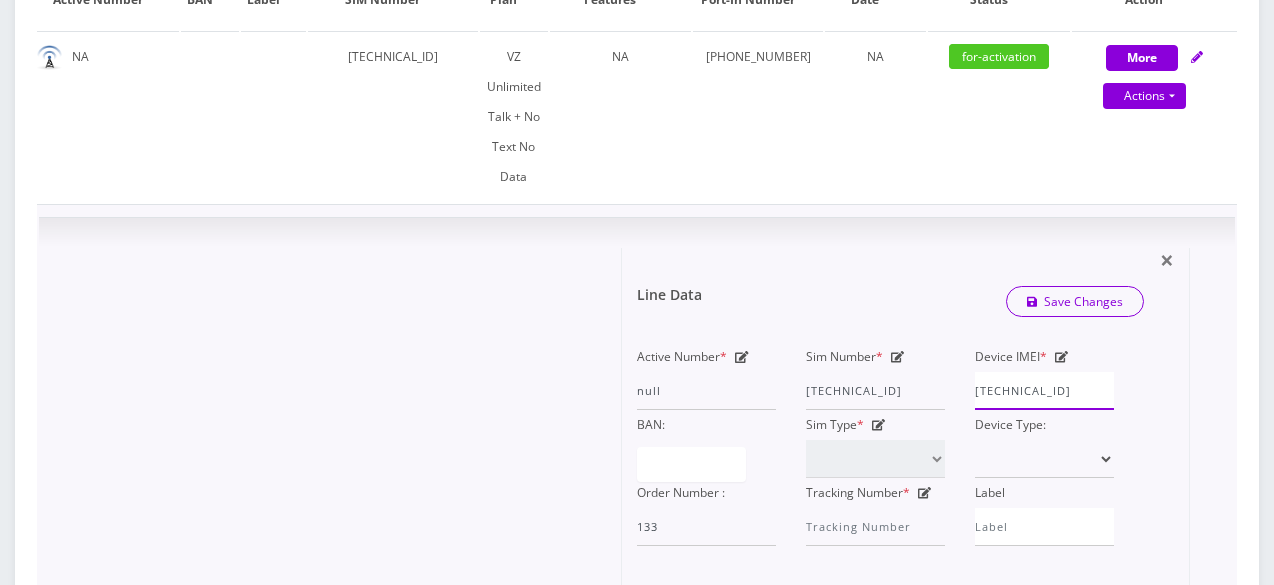 click on "[TECHNICAL_ID]" at bounding box center (1044, 391) 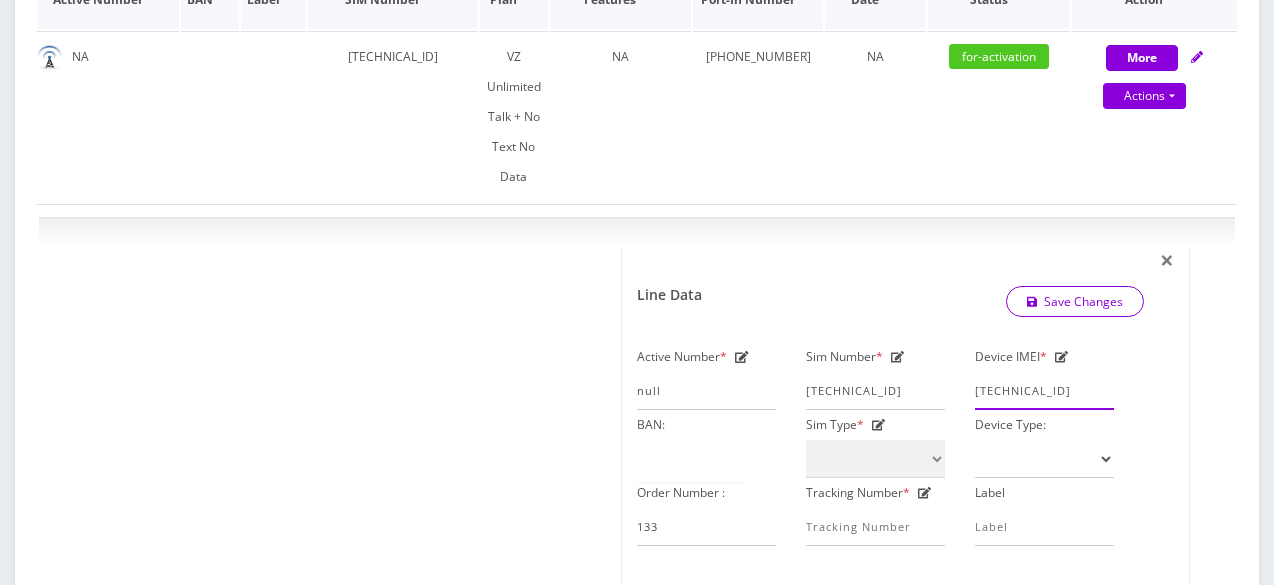 type on "015588007325613" 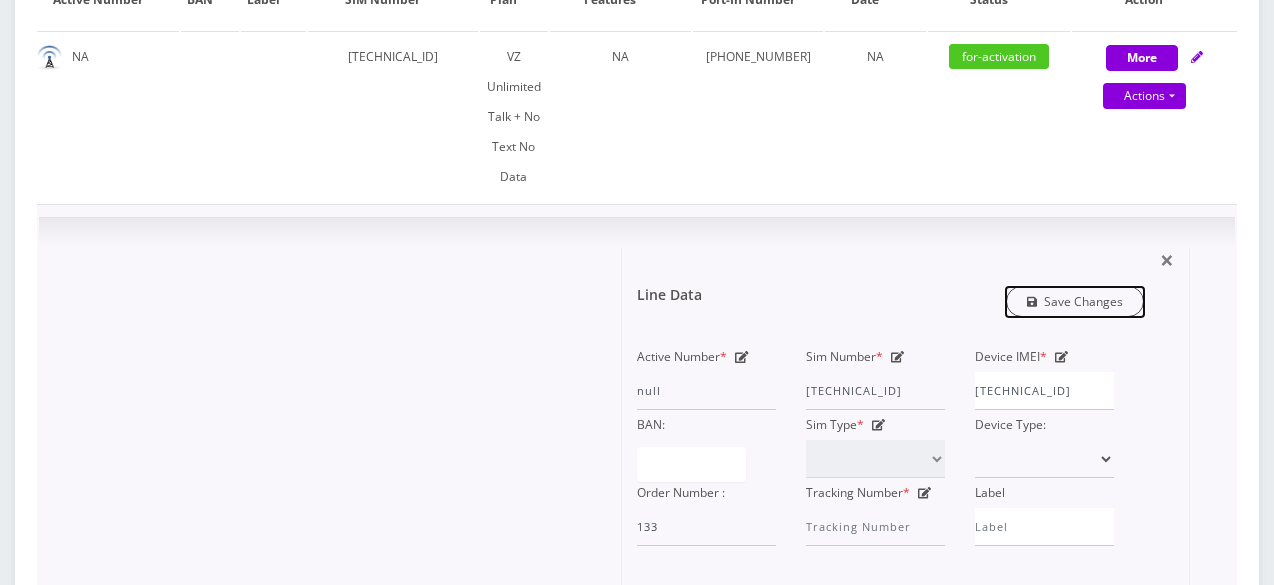 click on "Save Changes" at bounding box center [1075, 301] 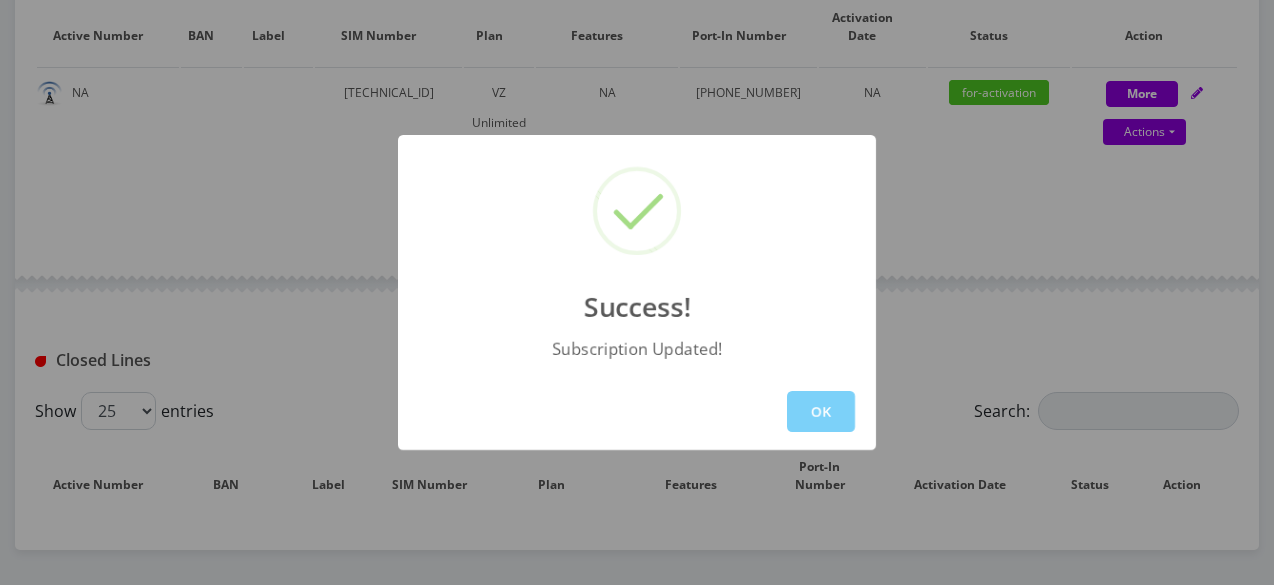scroll, scrollTop: 700, scrollLeft: 0, axis: vertical 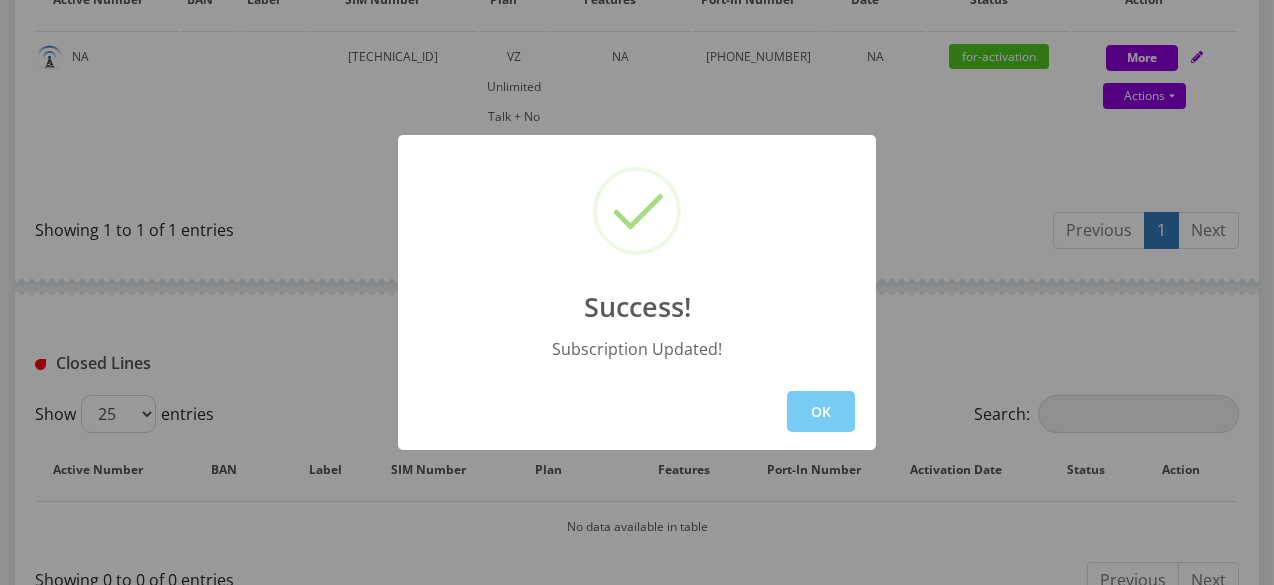 click on "OK" at bounding box center [821, 411] 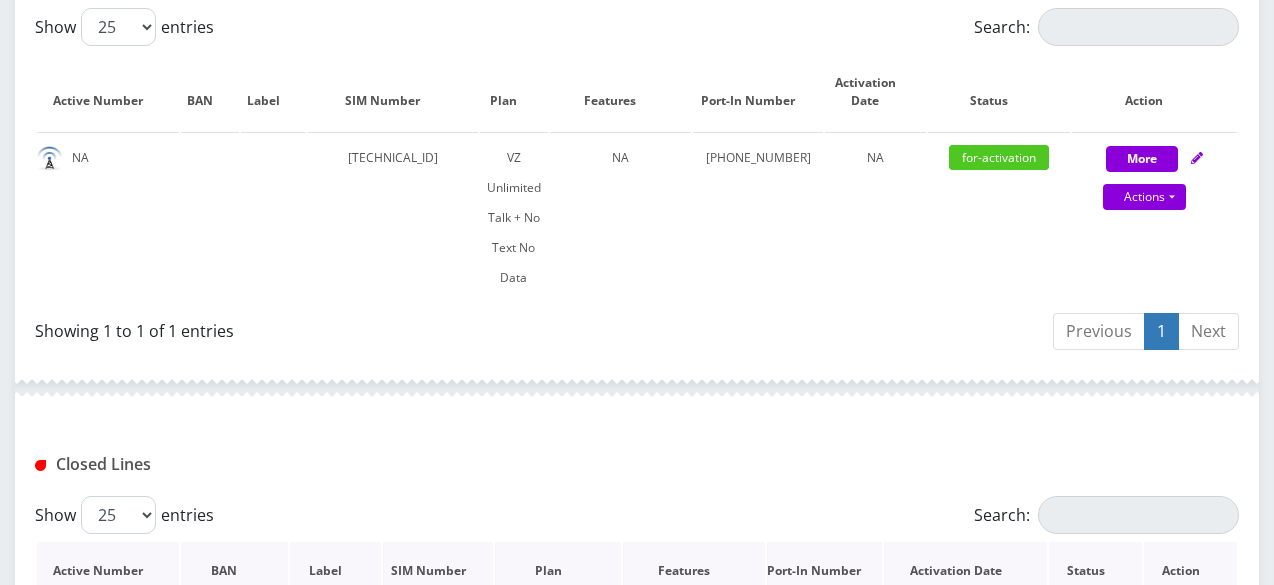 scroll, scrollTop: 500, scrollLeft: 0, axis: vertical 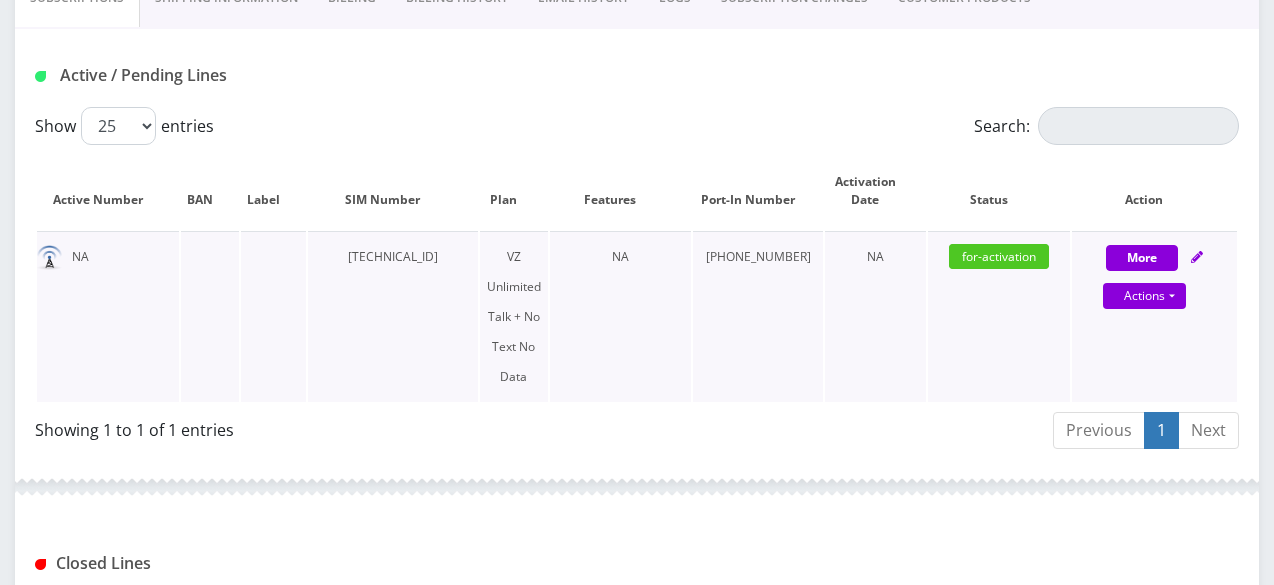 click 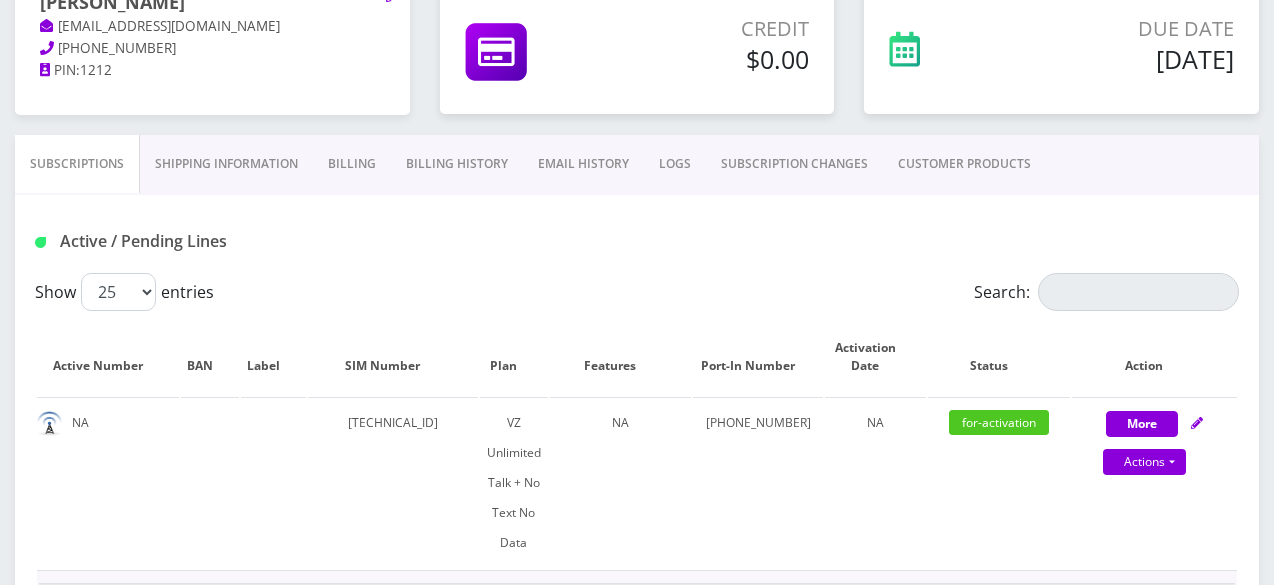 scroll, scrollTop: 300, scrollLeft: 0, axis: vertical 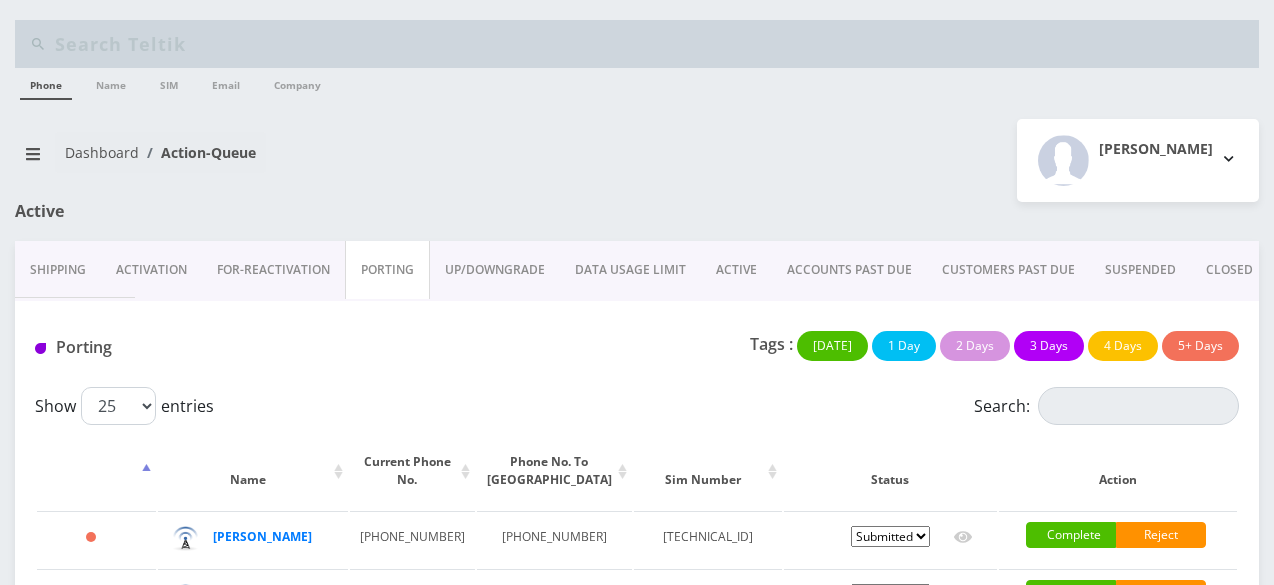click on "ACTIVE" at bounding box center (736, 270) 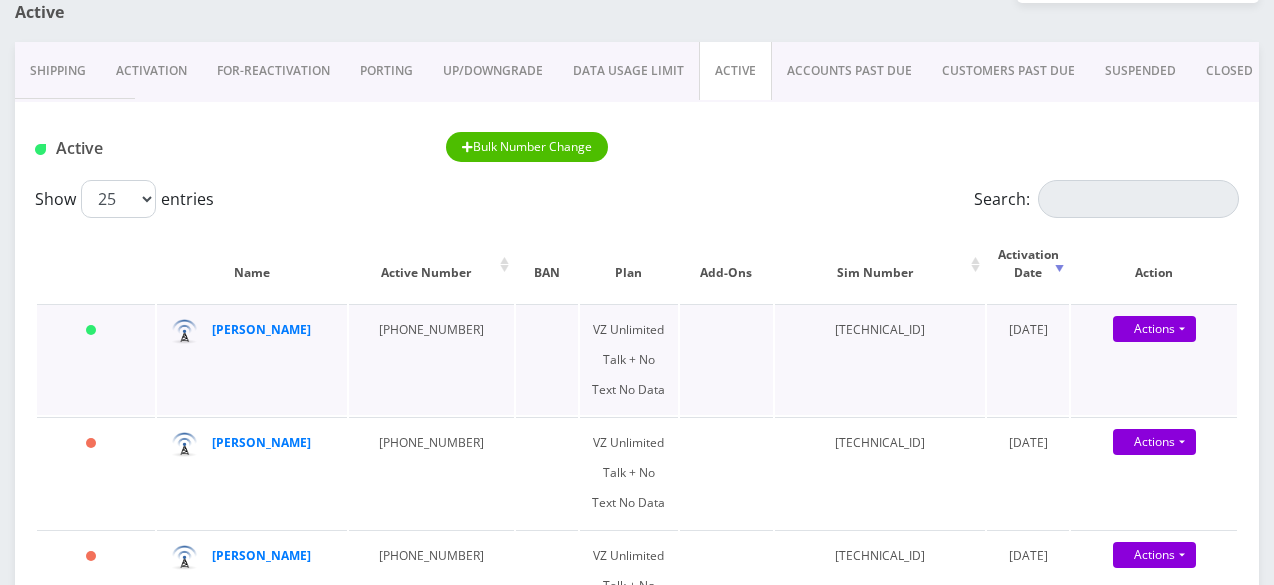 scroll, scrollTop: 300, scrollLeft: 0, axis: vertical 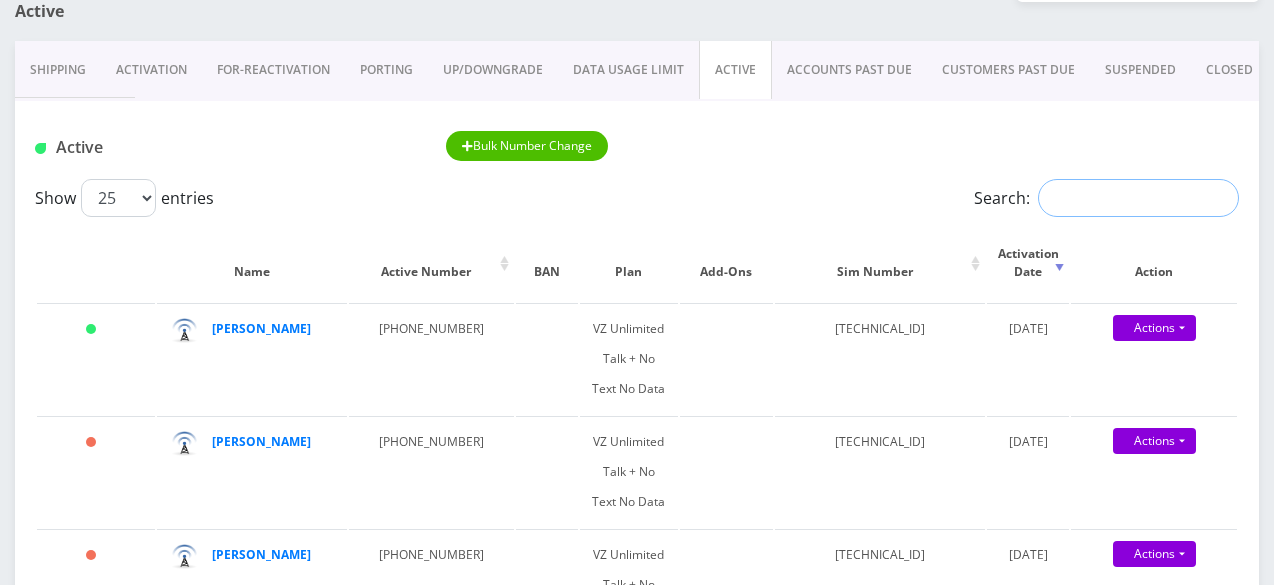 click on "Search:" at bounding box center (1138, 198) 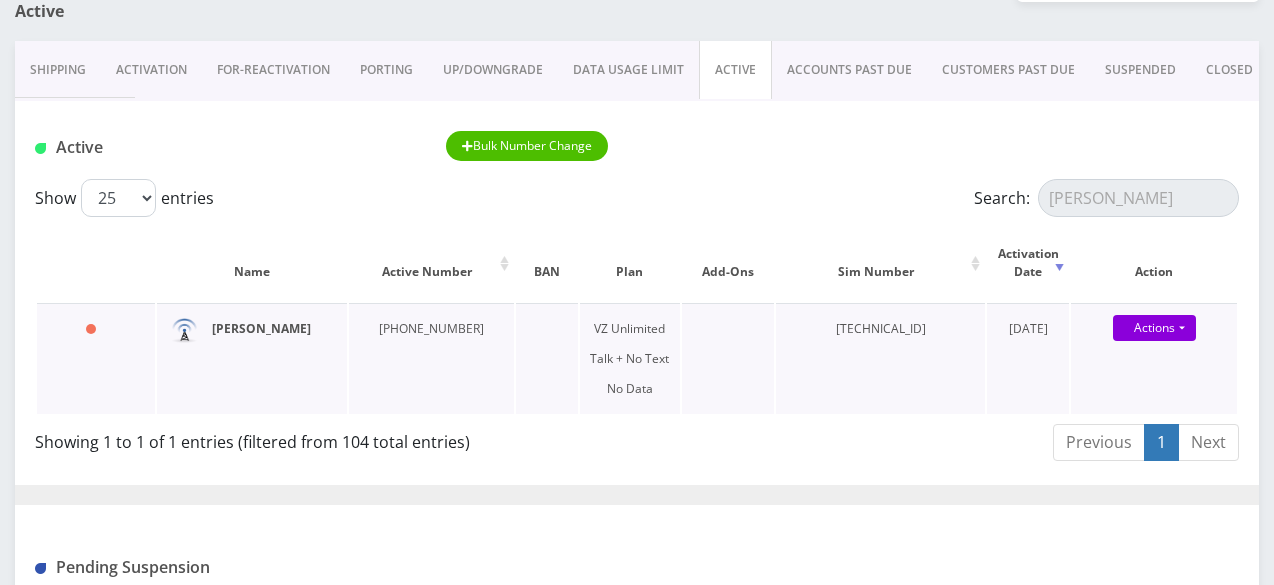 click on "Evelyn Kohn" at bounding box center (261, 328) 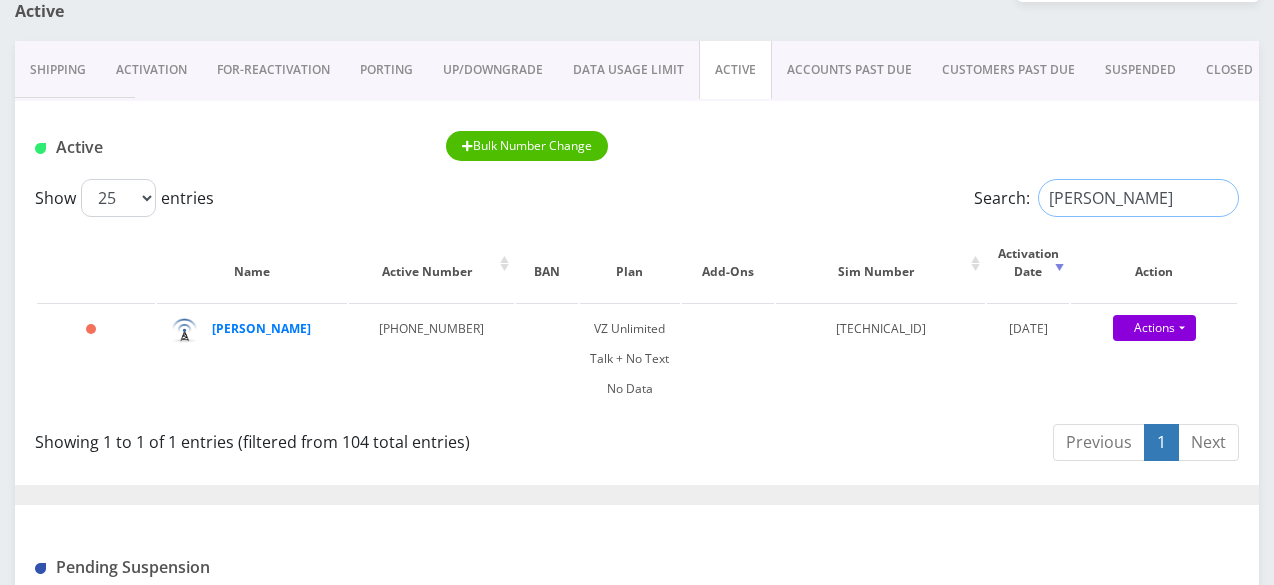 click on "kohn" at bounding box center [1138, 198] 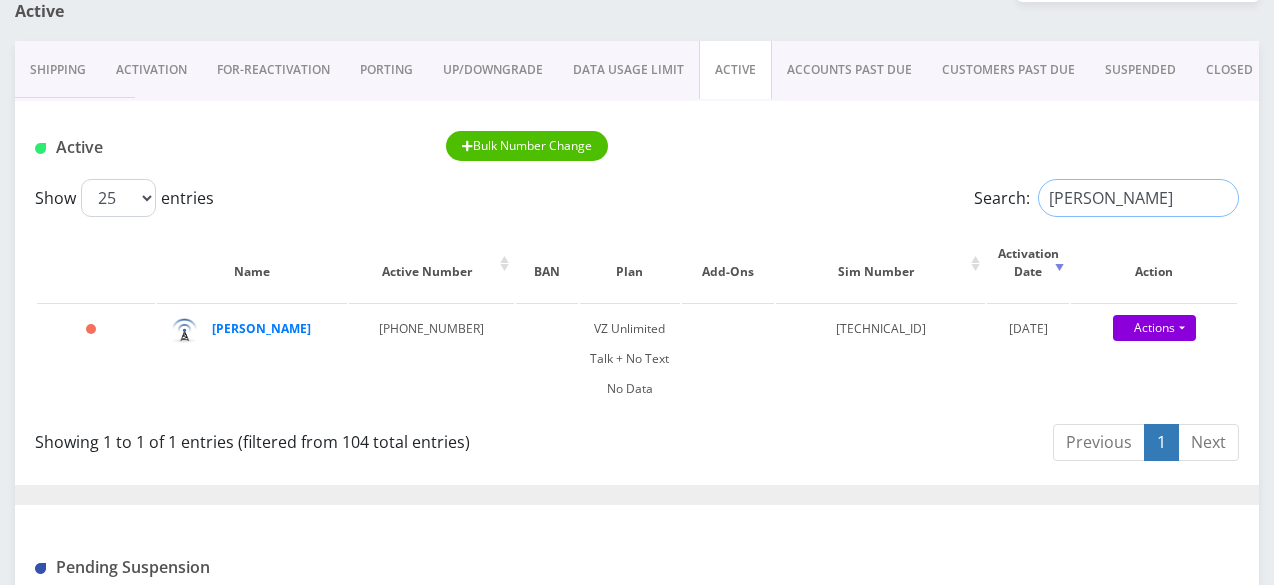 click on "kohn" at bounding box center [1138, 198] 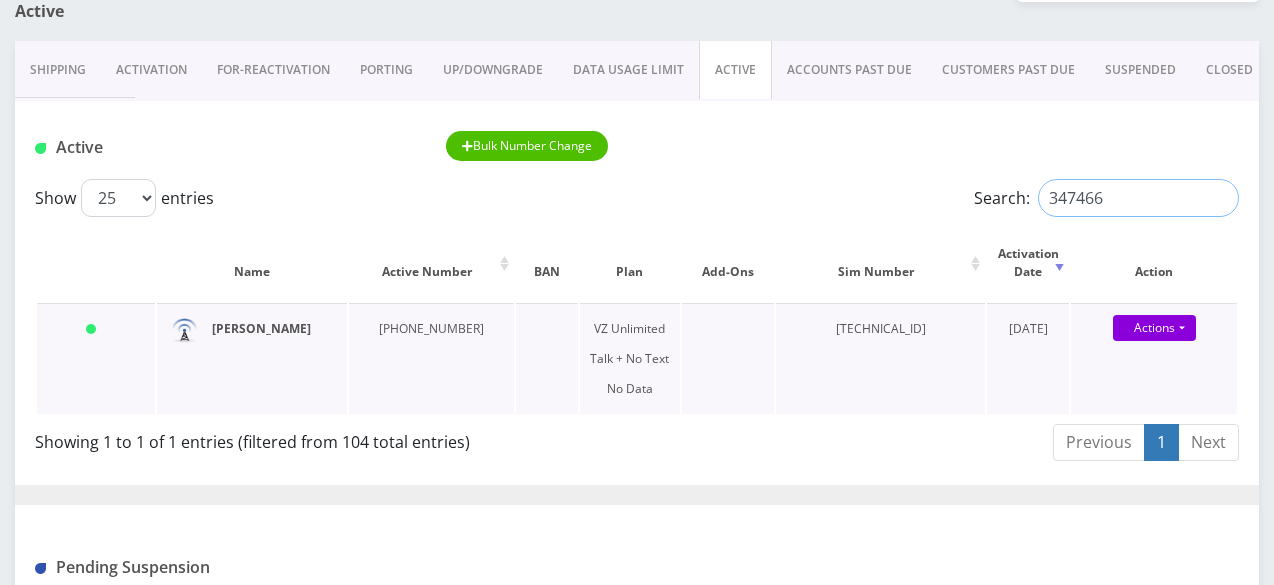 type on "347466" 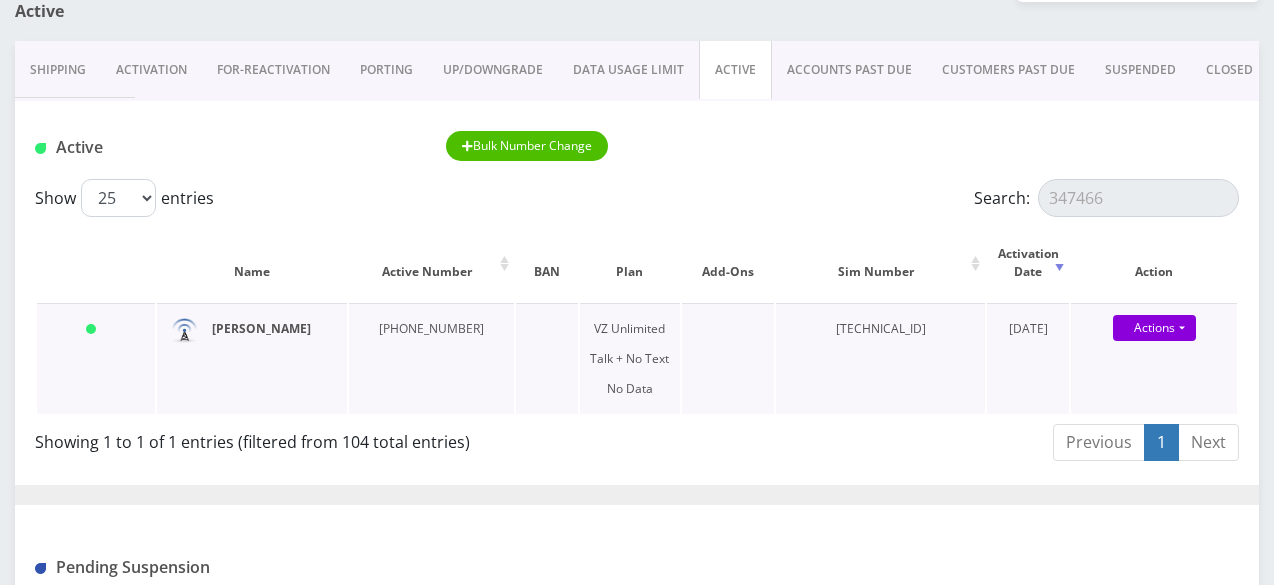 click on "Aron Klein" at bounding box center [261, 328] 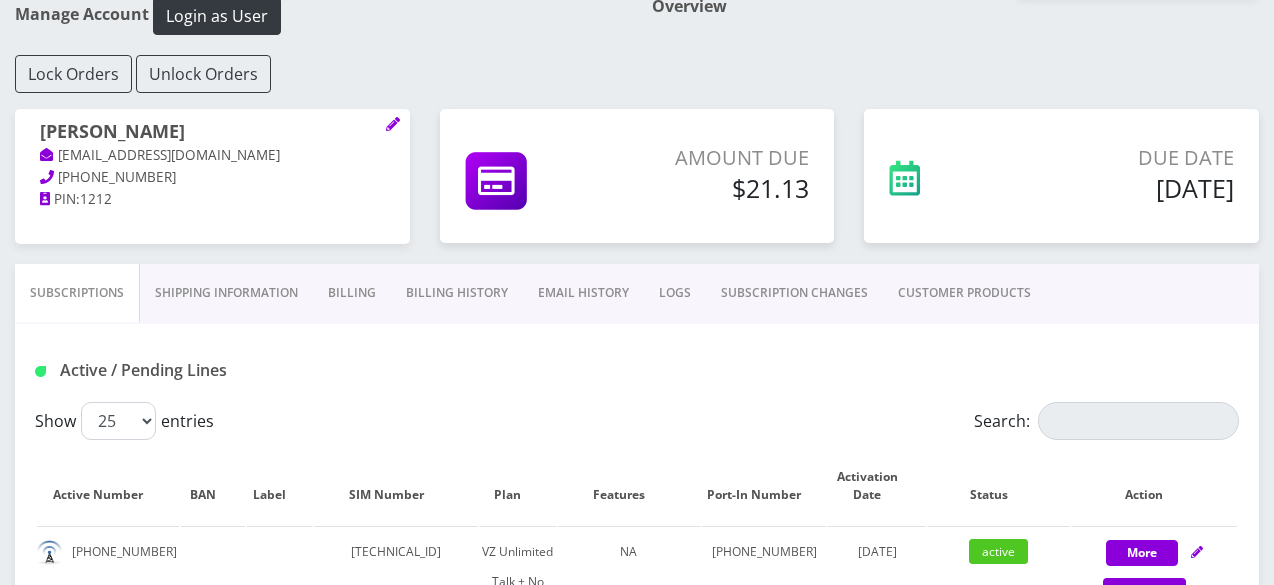 scroll, scrollTop: 200, scrollLeft: 0, axis: vertical 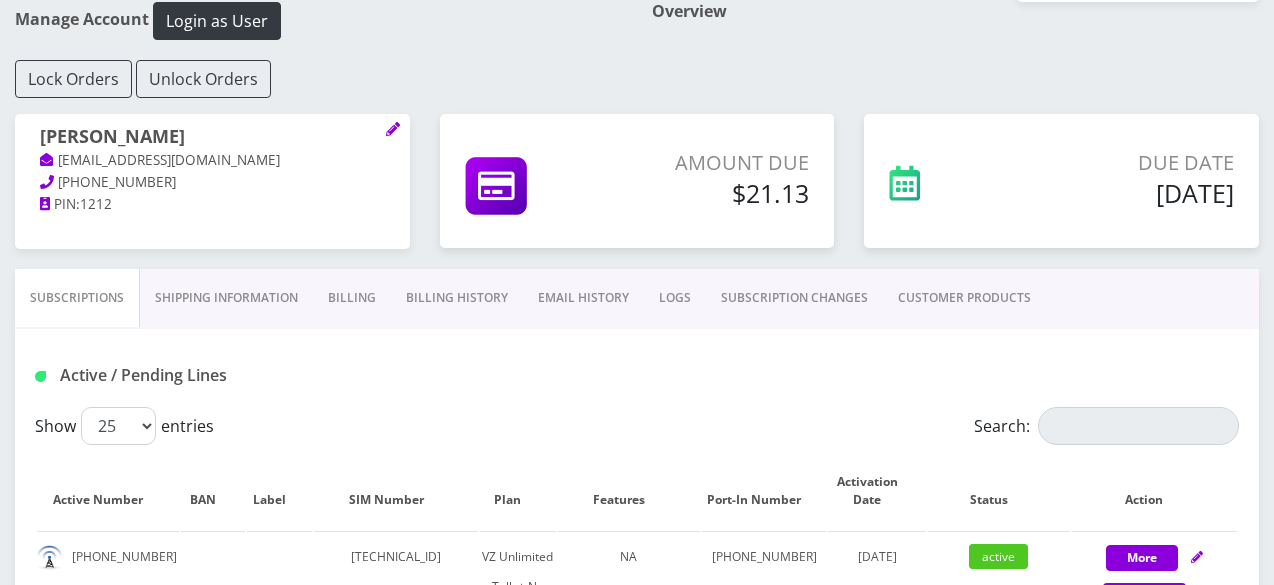 click on "EMAIL HISTORY" at bounding box center (583, 298) 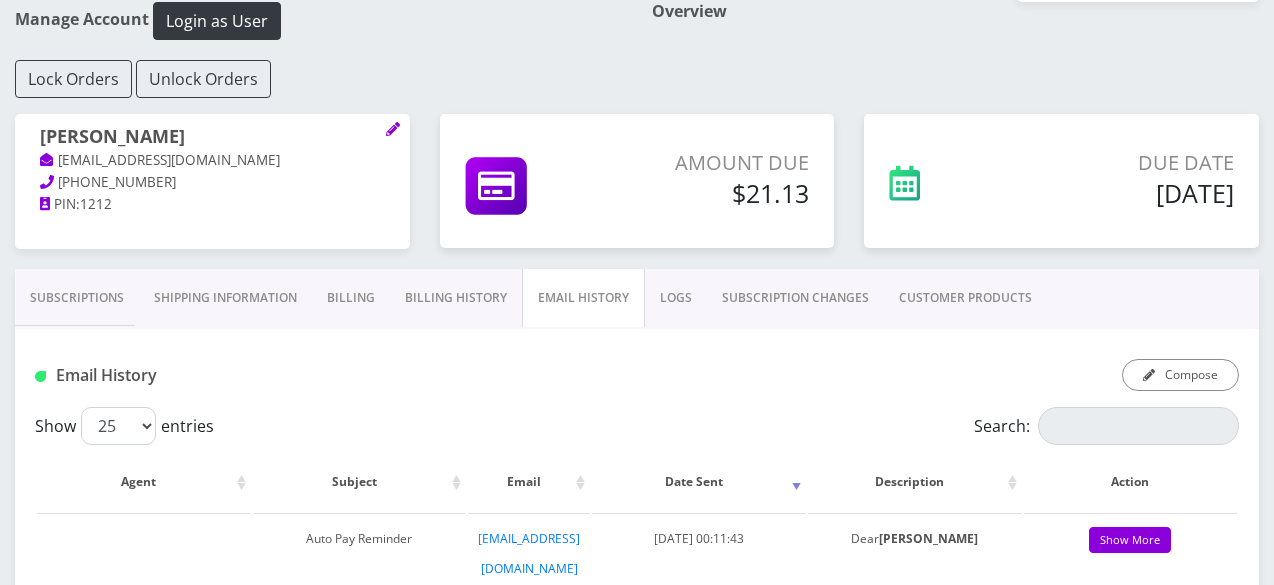 click on "Billing History" at bounding box center (456, 298) 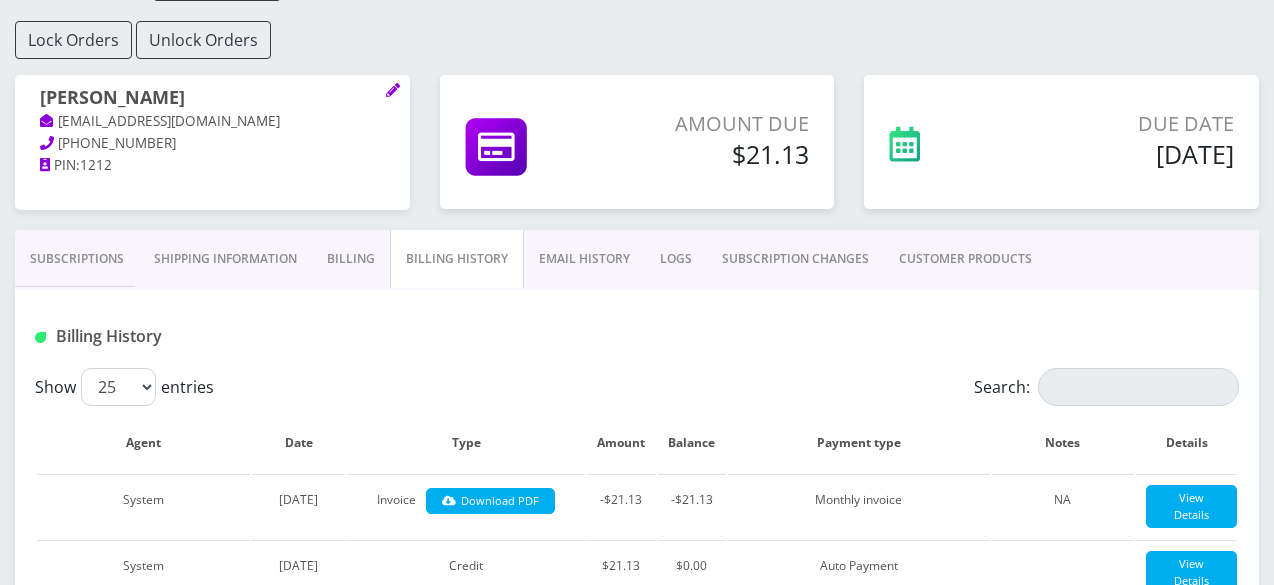 scroll, scrollTop: 300, scrollLeft: 0, axis: vertical 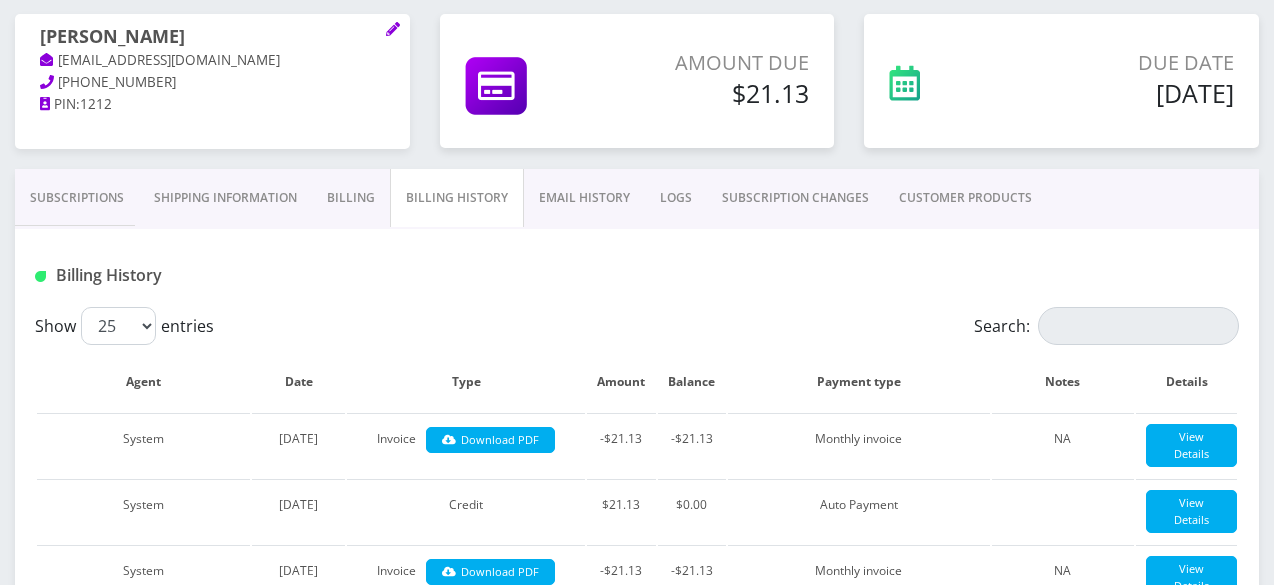 click on "Billing" at bounding box center [351, 198] 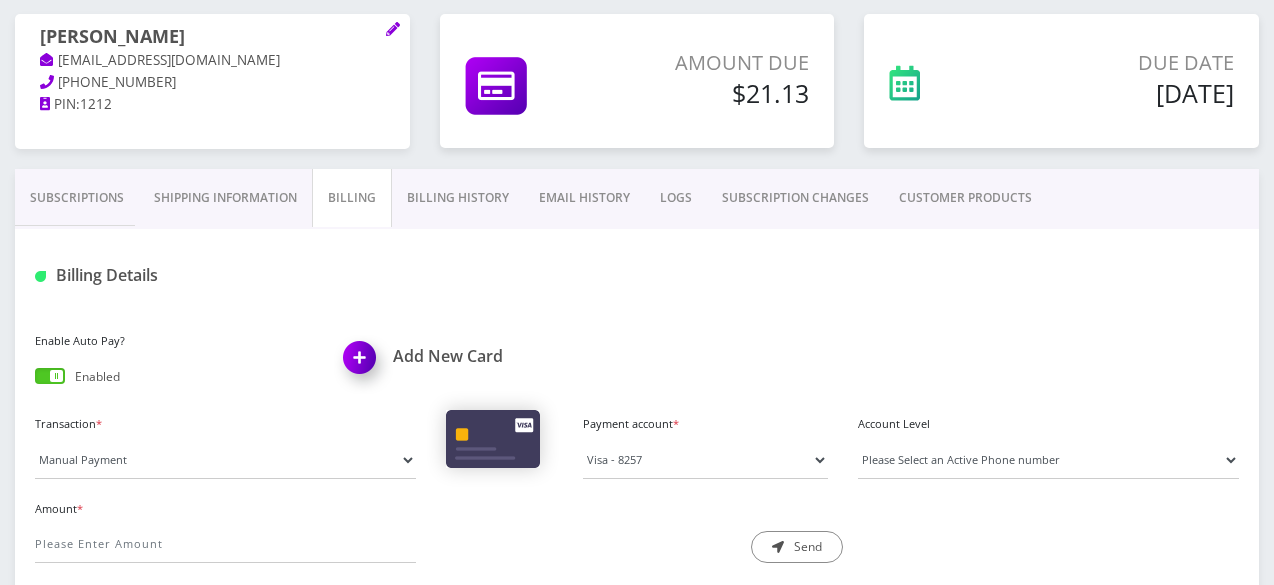click on "Billing History" at bounding box center (458, 198) 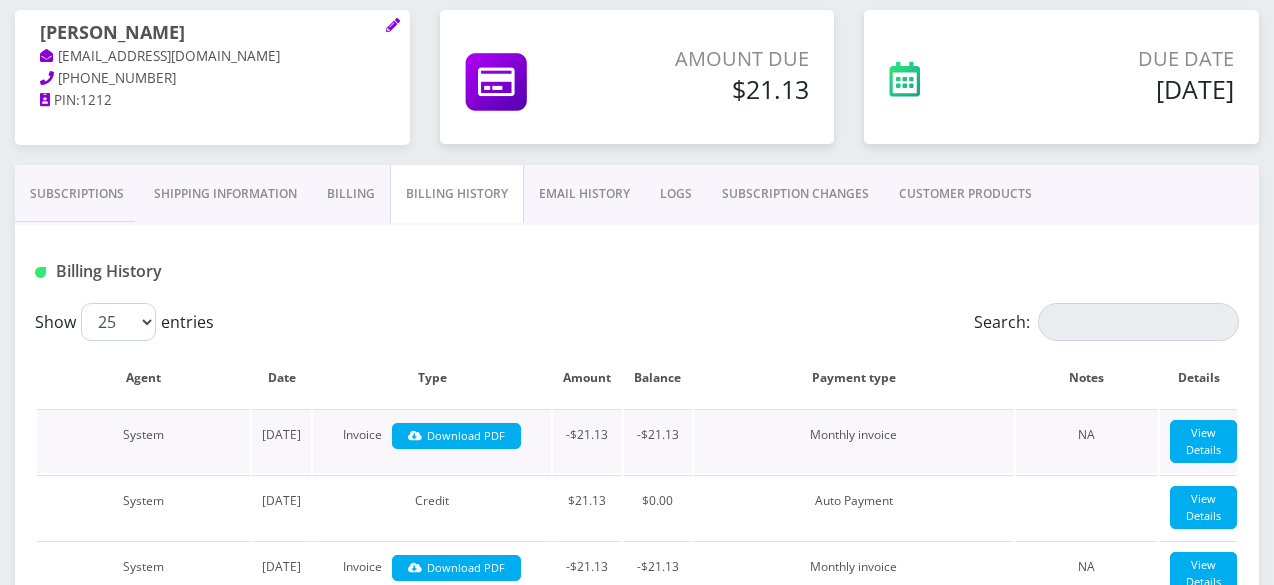 scroll, scrollTop: 300, scrollLeft: 0, axis: vertical 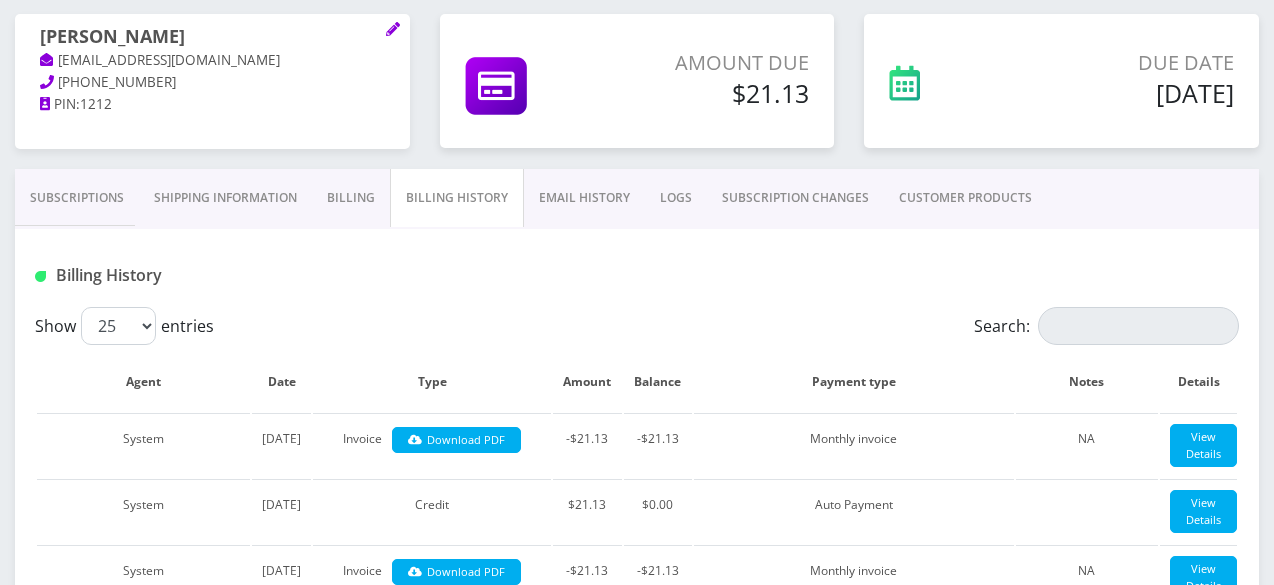 click on "Subscriptions" at bounding box center [77, 198] 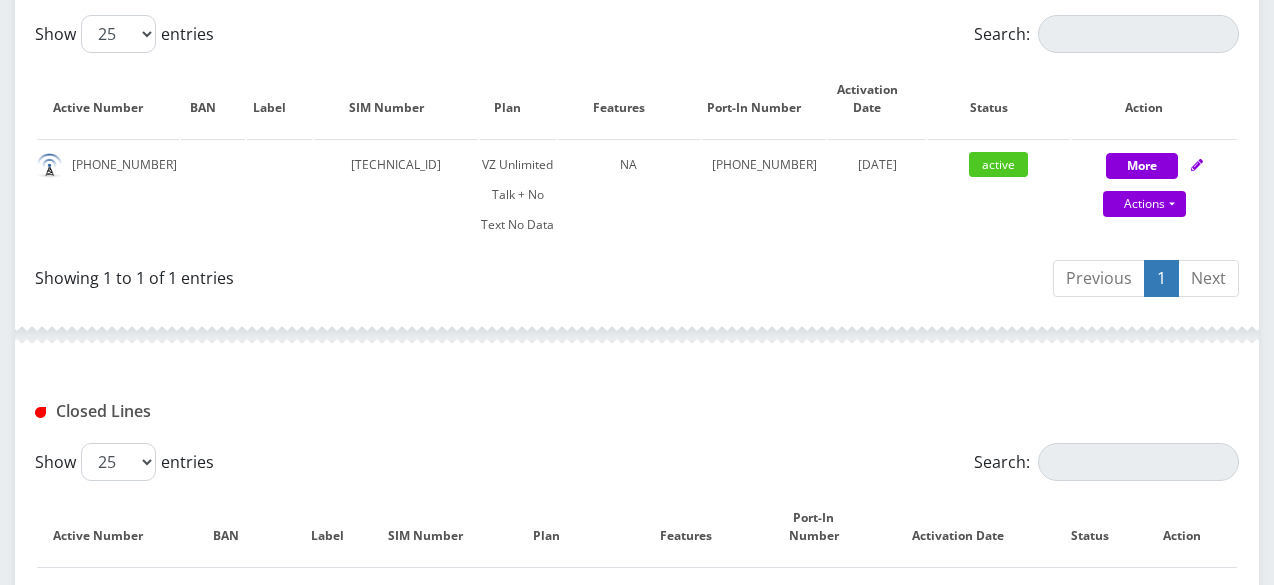 scroll, scrollTop: 392, scrollLeft: 0, axis: vertical 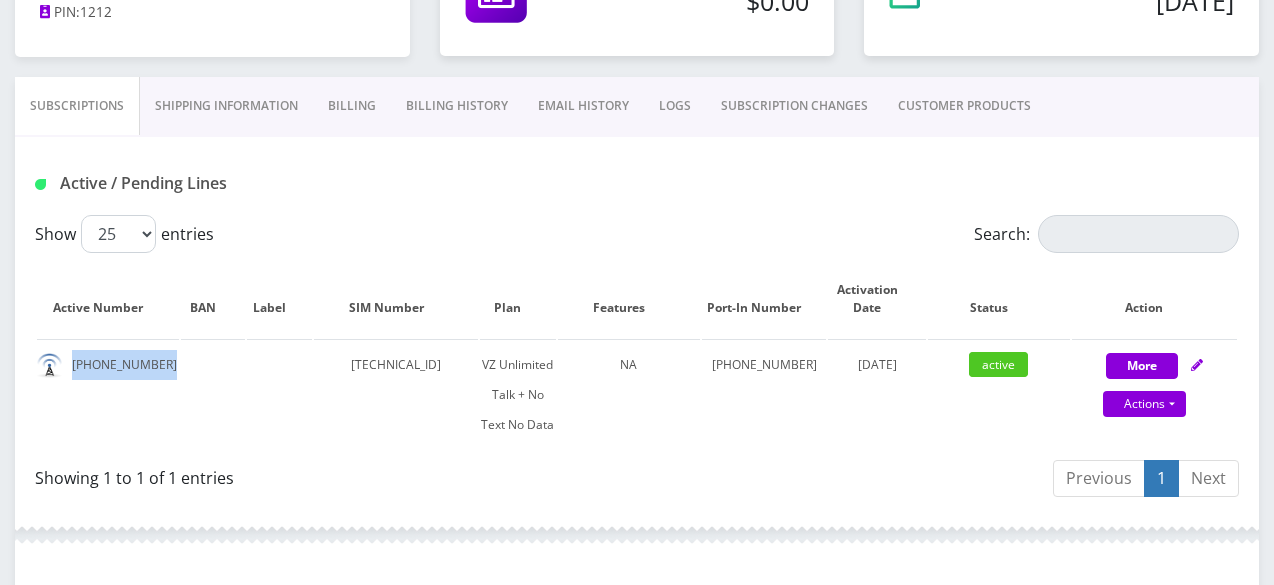 drag, startPoint x: 72, startPoint y: 356, endPoint x: 180, endPoint y: 359, distance: 108.04166 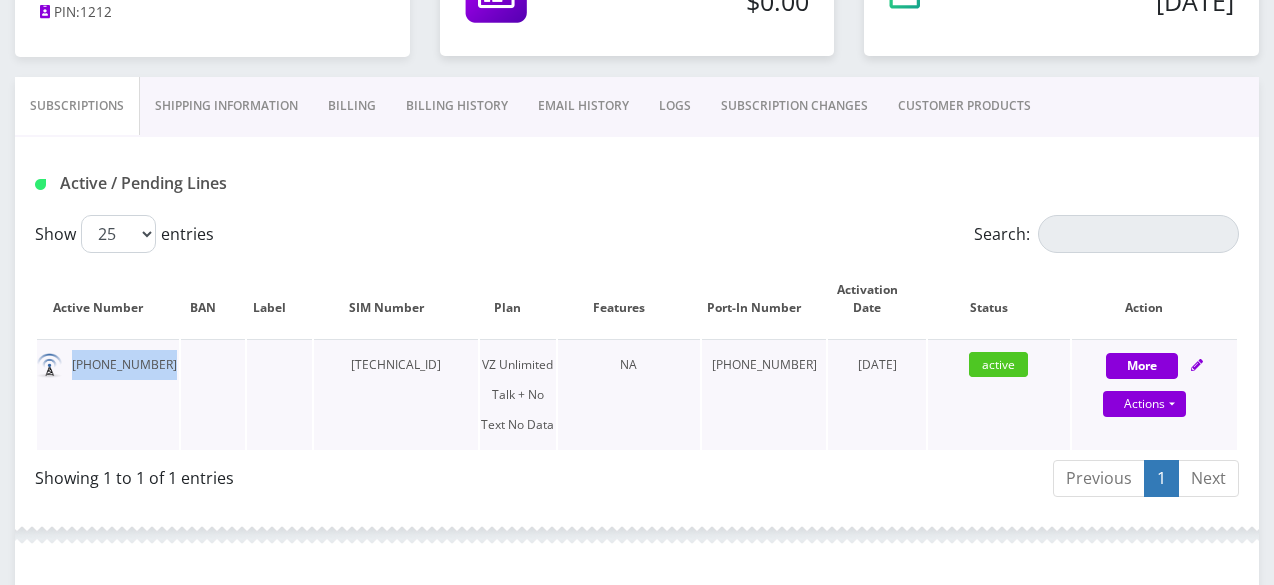 copy on "[PHONE_NUMBER]" 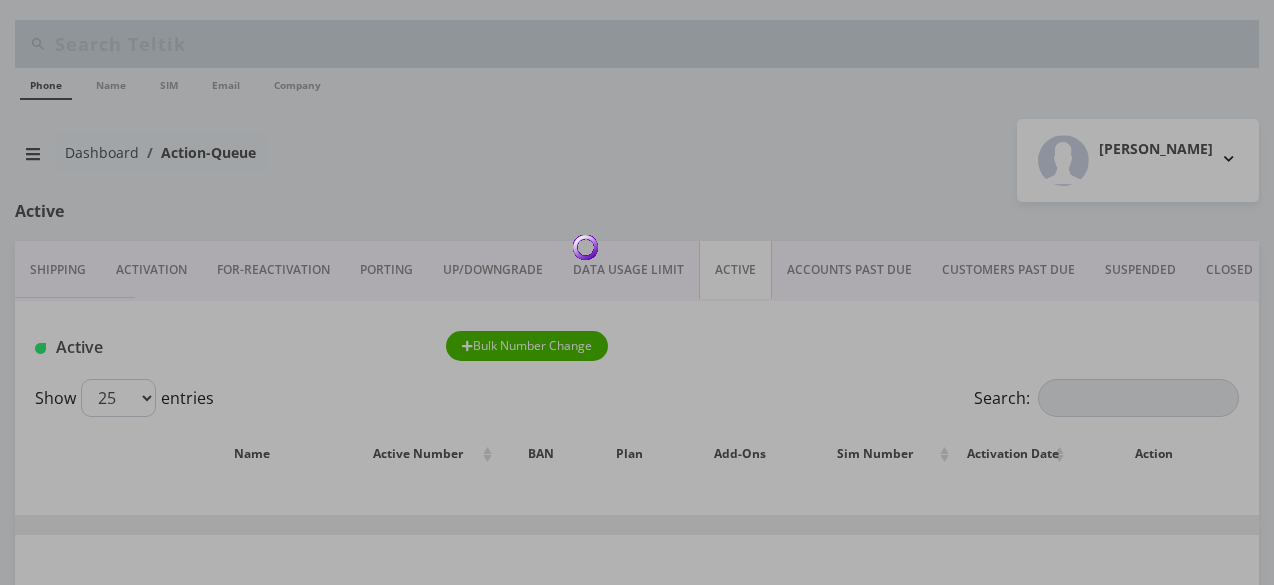 scroll, scrollTop: 200, scrollLeft: 0, axis: vertical 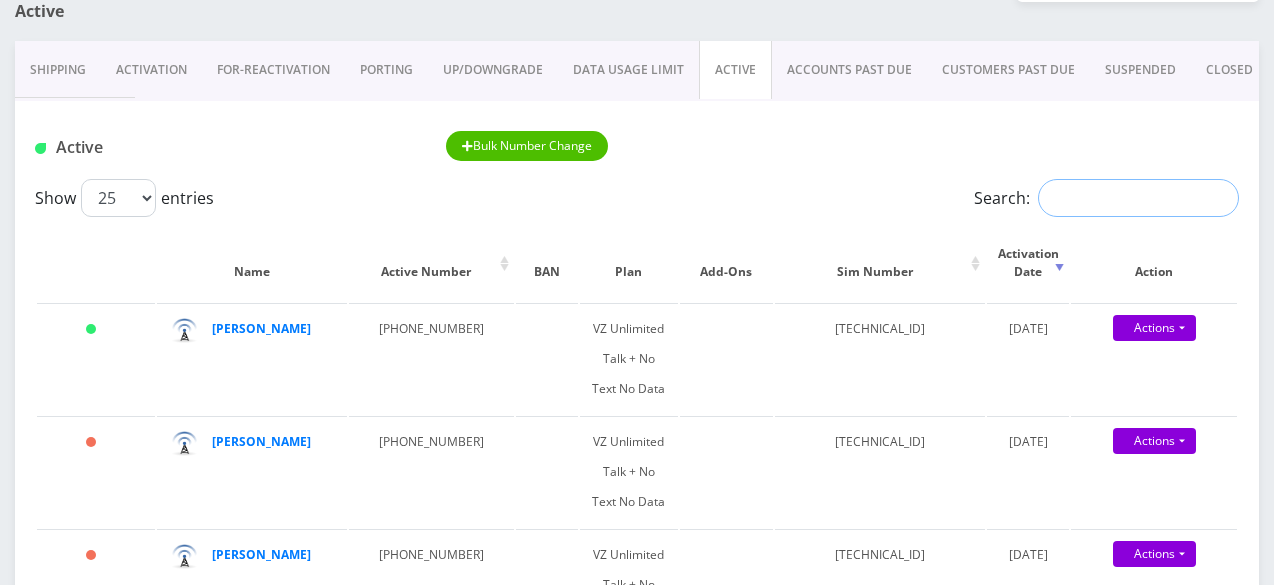 click on "Search:" at bounding box center [1138, 198] 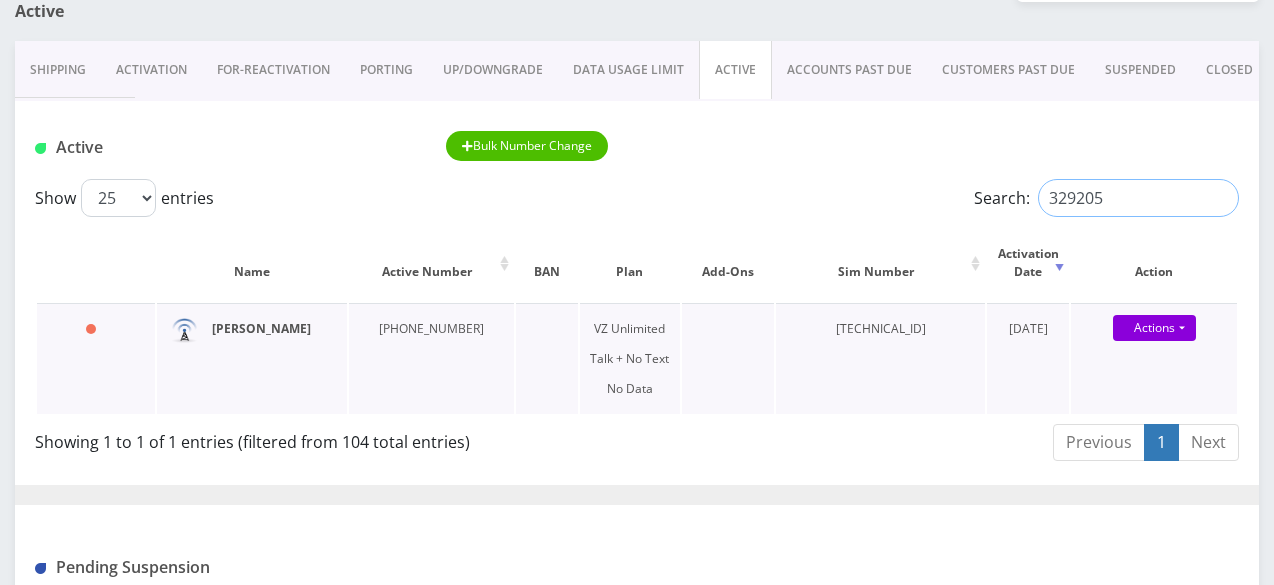 type on "329205" 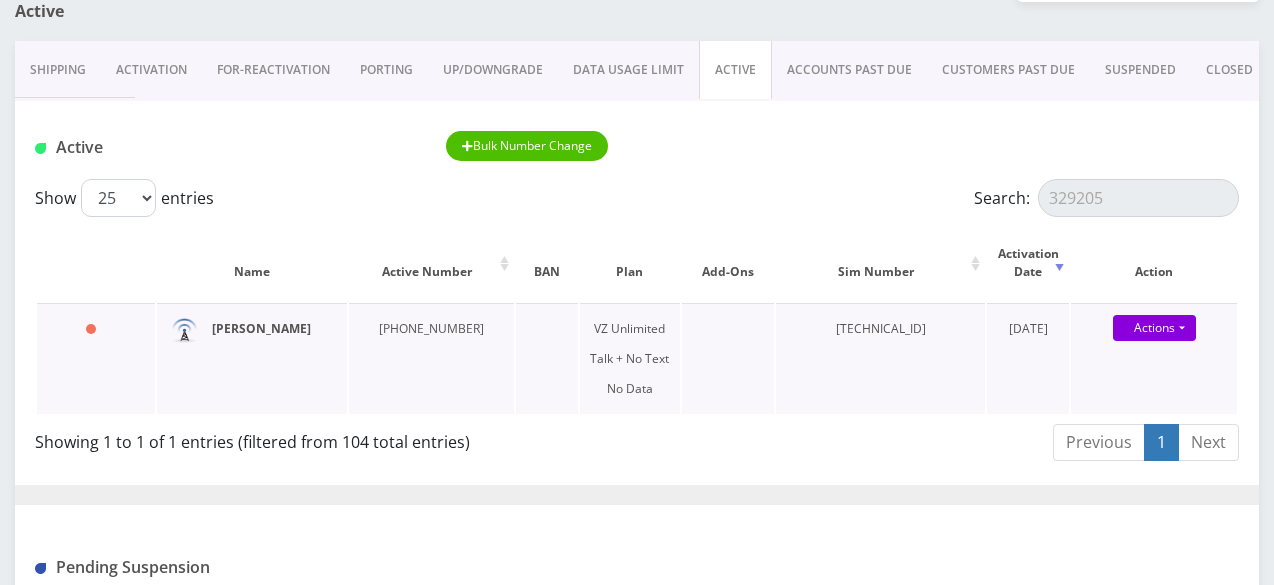 click on "[PERSON_NAME]" at bounding box center [261, 328] 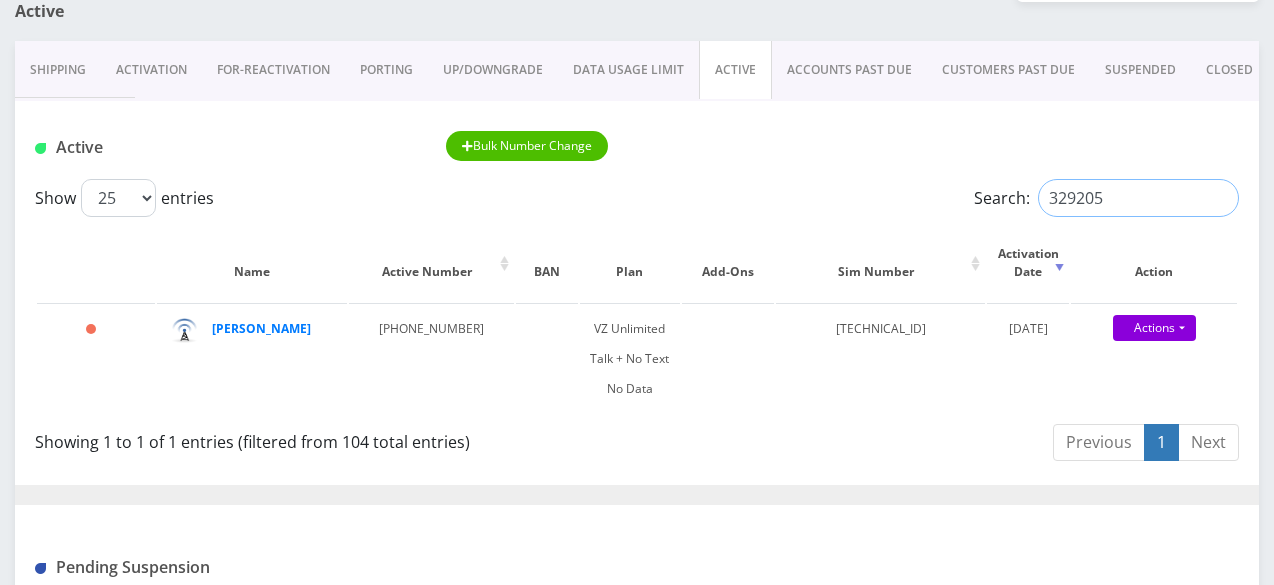click on "329205" at bounding box center (1138, 198) 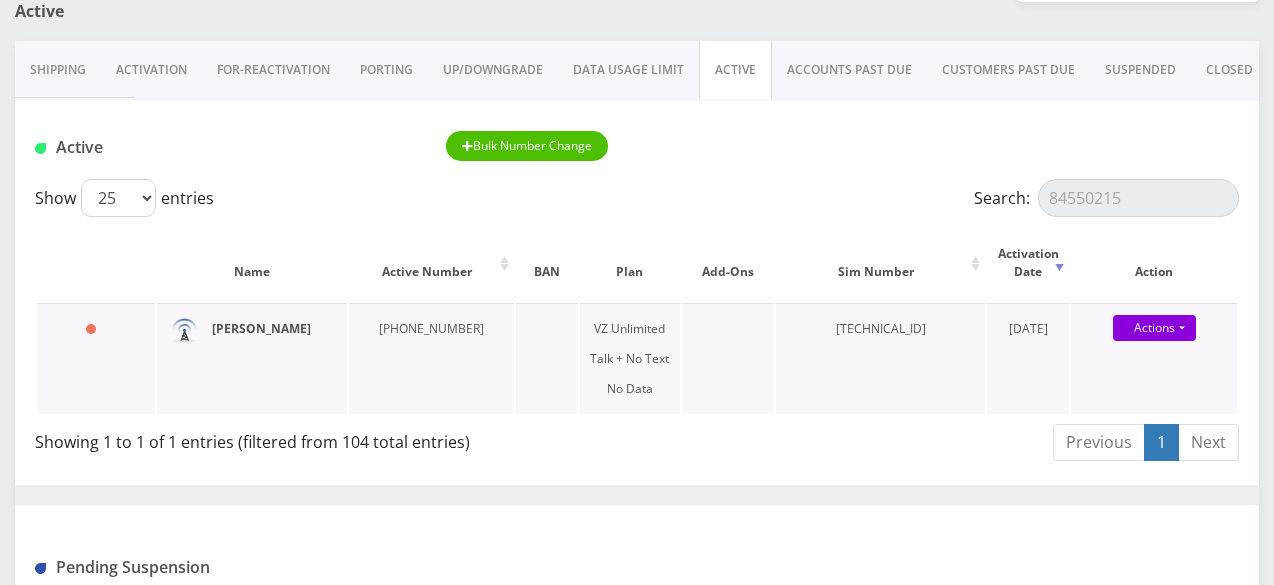 click on "KREINDY SCHONFELD" at bounding box center (261, 328) 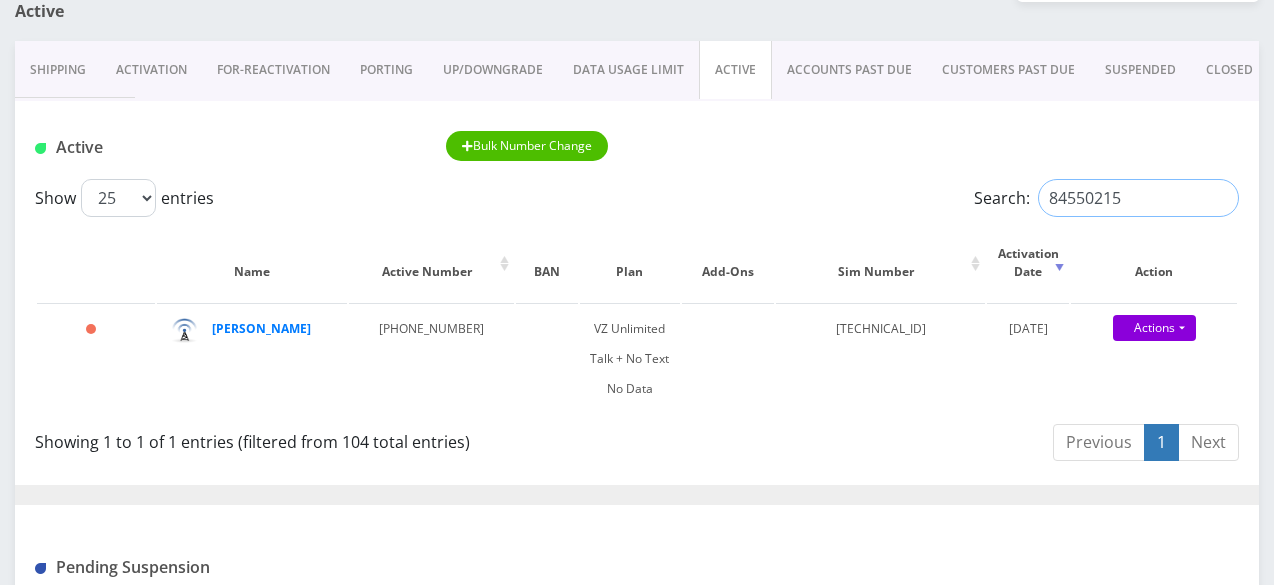 click on "84550215" at bounding box center (1138, 198) 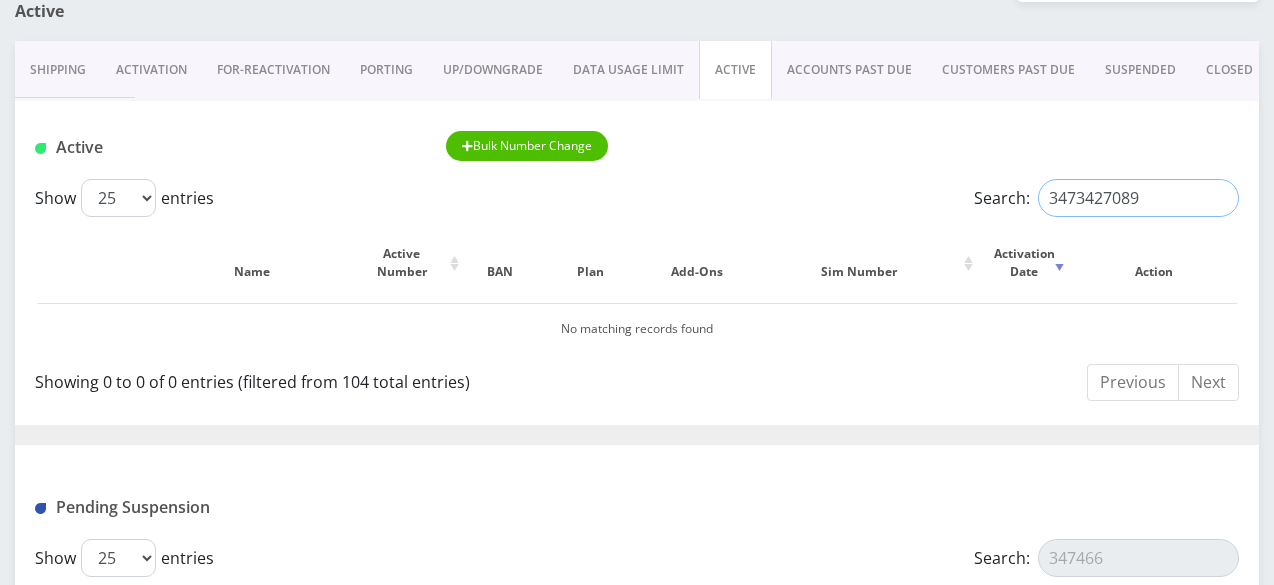 click on "3473427089" at bounding box center [1138, 198] 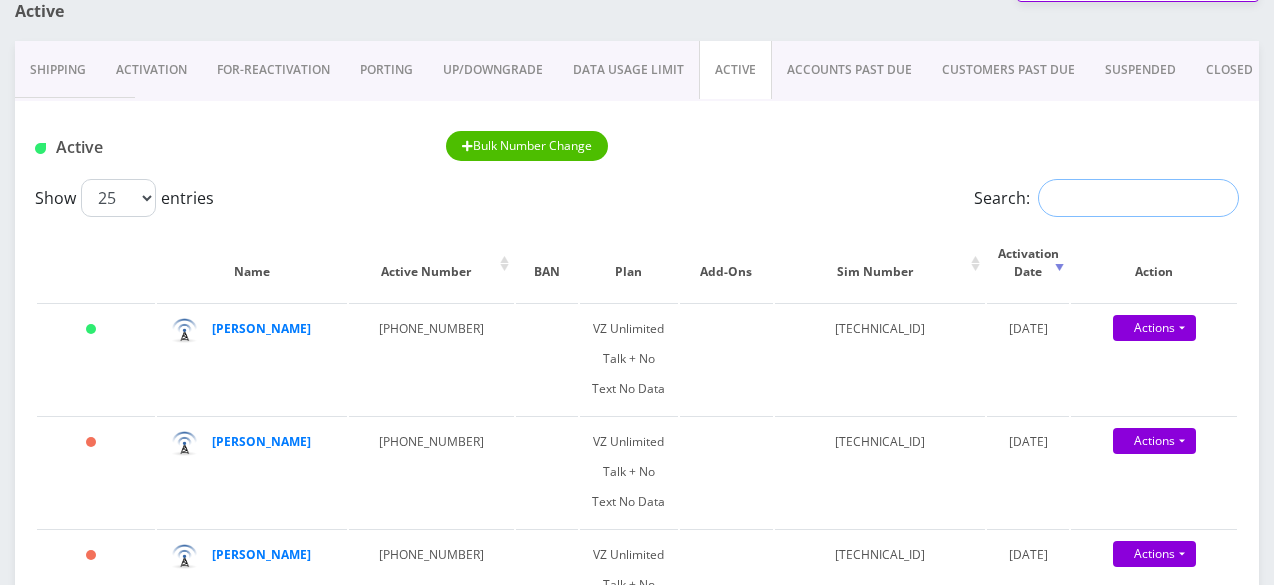 type 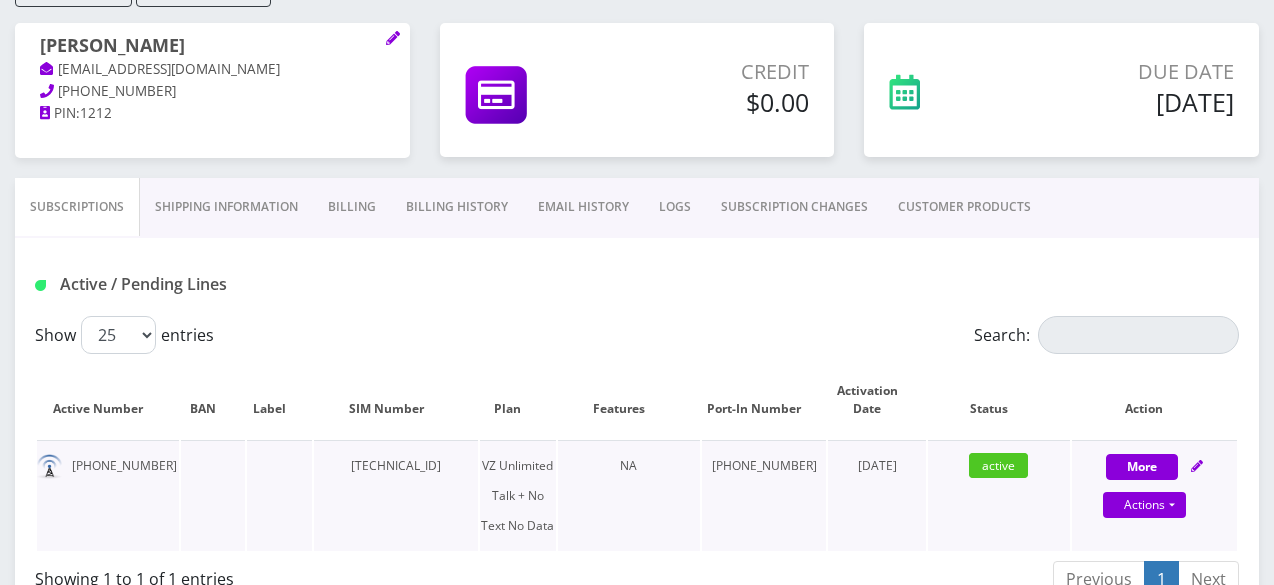 scroll, scrollTop: 100, scrollLeft: 0, axis: vertical 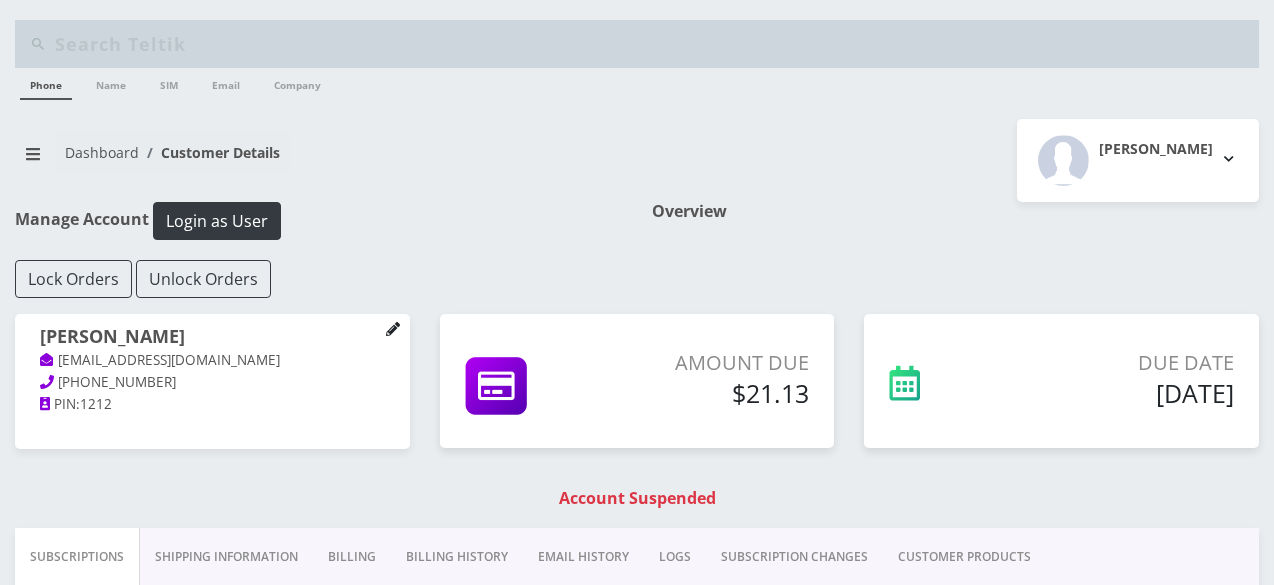 click 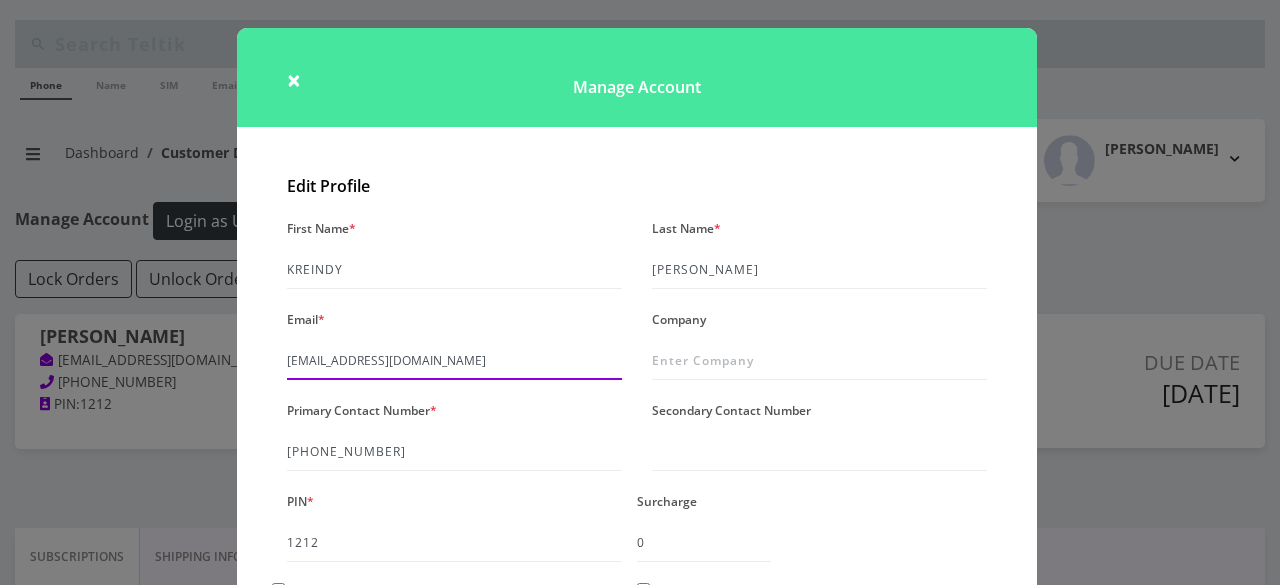 drag, startPoint x: 285, startPoint y: 363, endPoint x: 489, endPoint y: 363, distance: 204 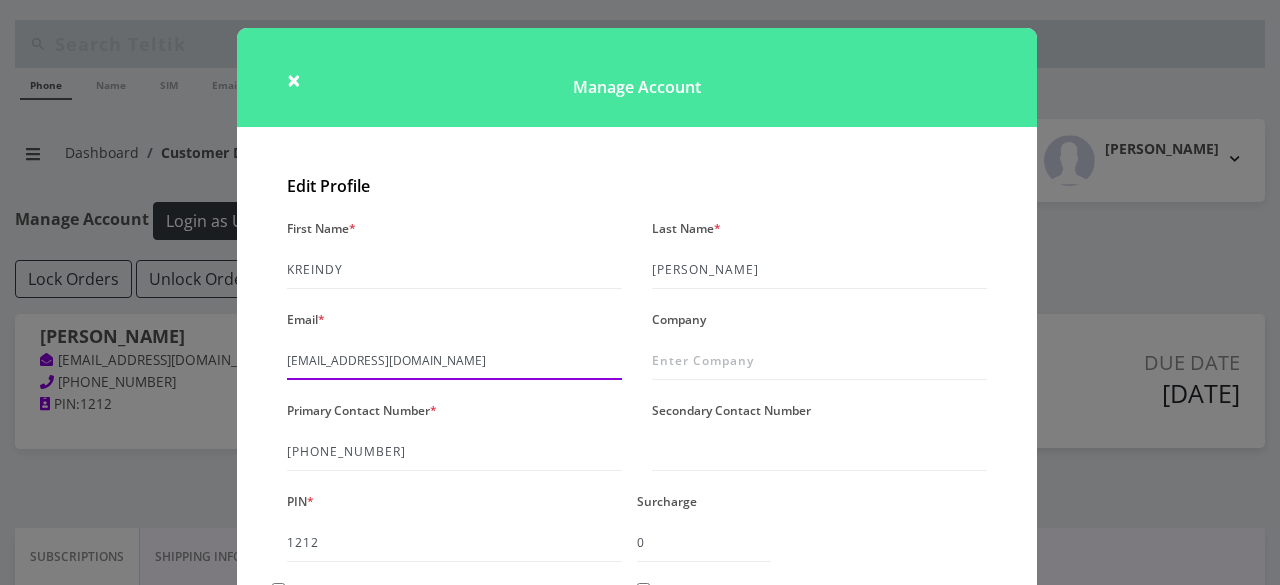 click on "[EMAIL_ADDRESS][DOMAIN_NAME]" at bounding box center [454, 361] 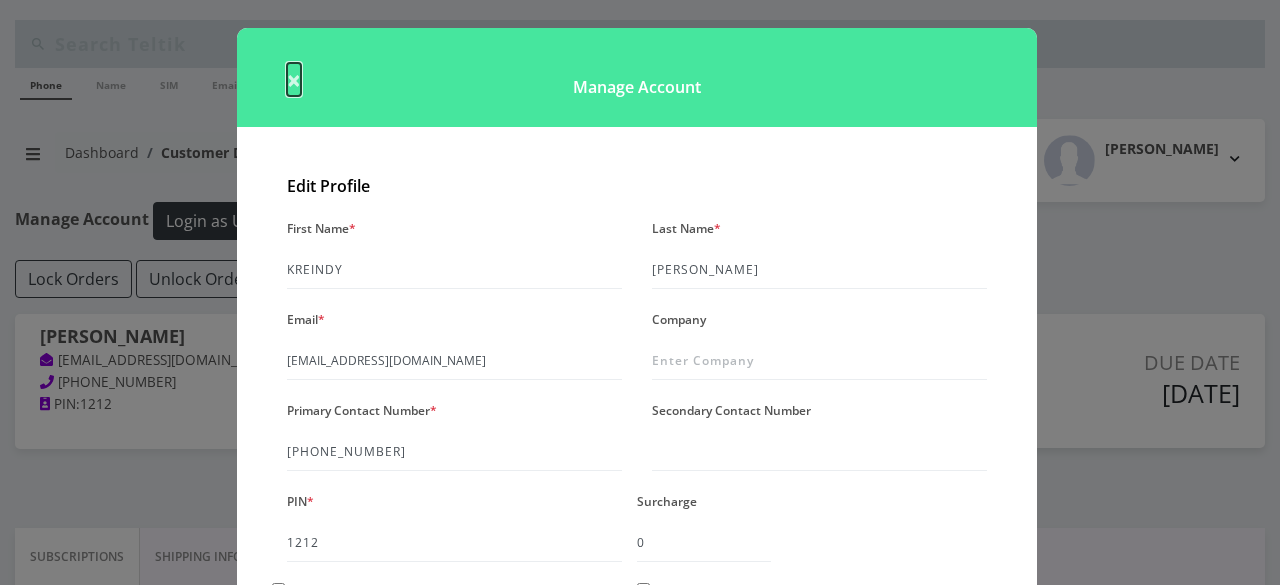 click on "×" at bounding box center (294, 79) 